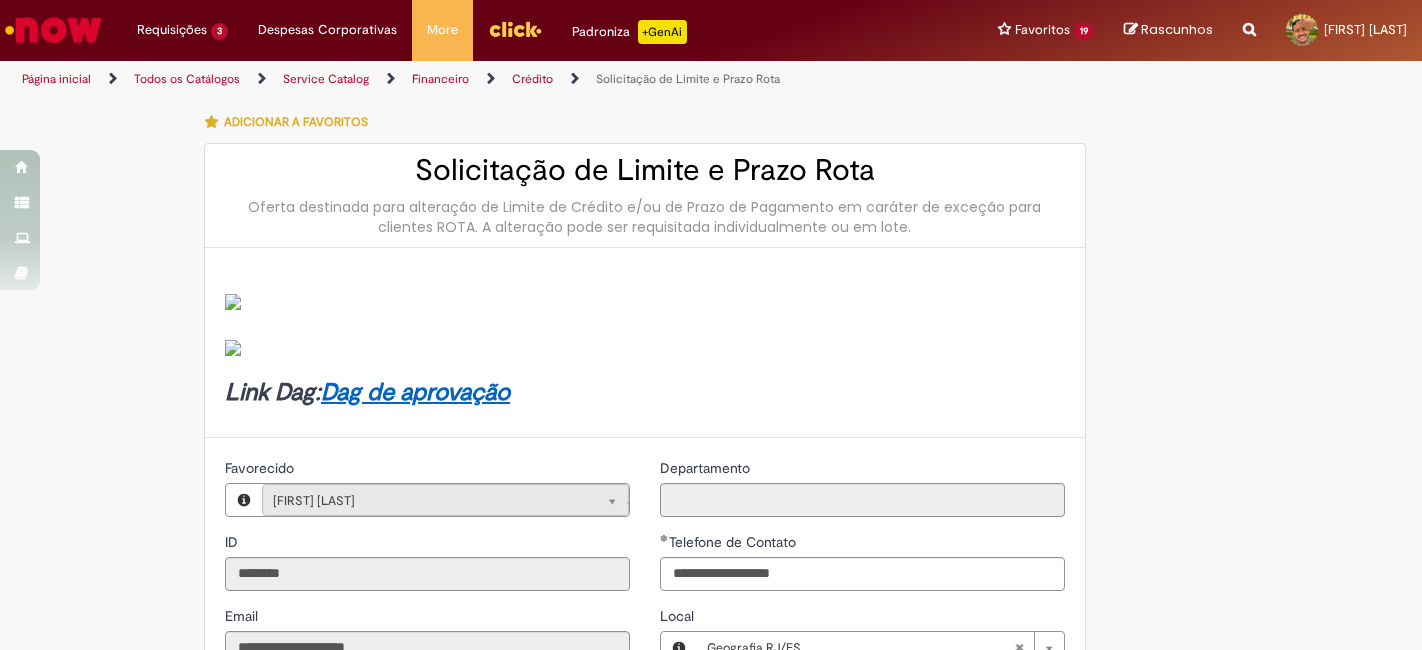 scroll, scrollTop: 0, scrollLeft: 0, axis: both 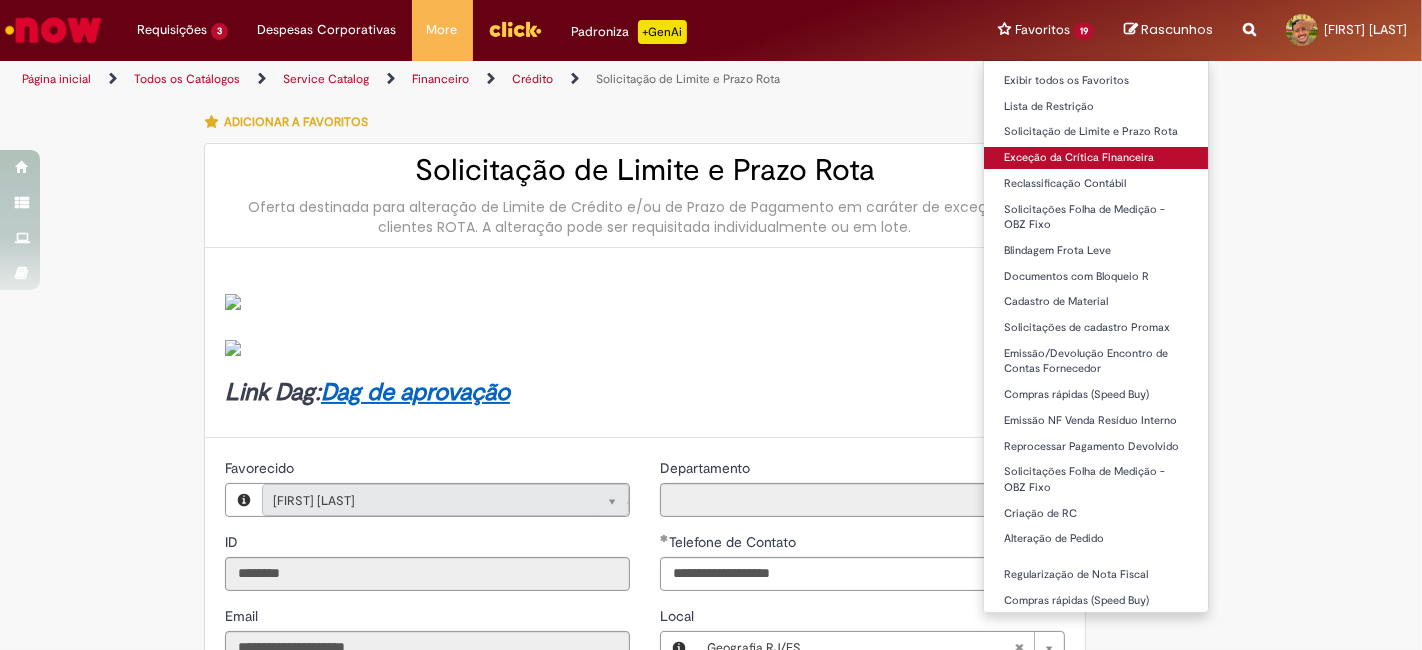 click on "Exceção da Crítica Financeira" at bounding box center (1096, 158) 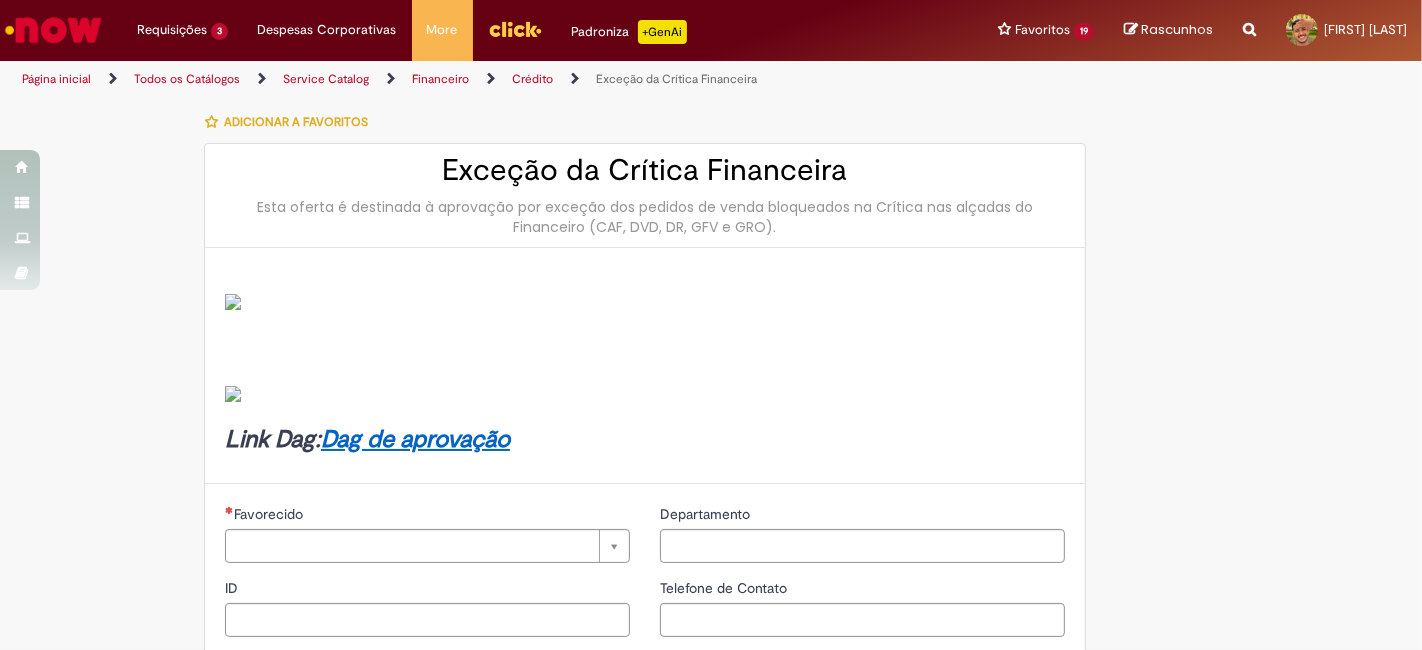 type on "********" 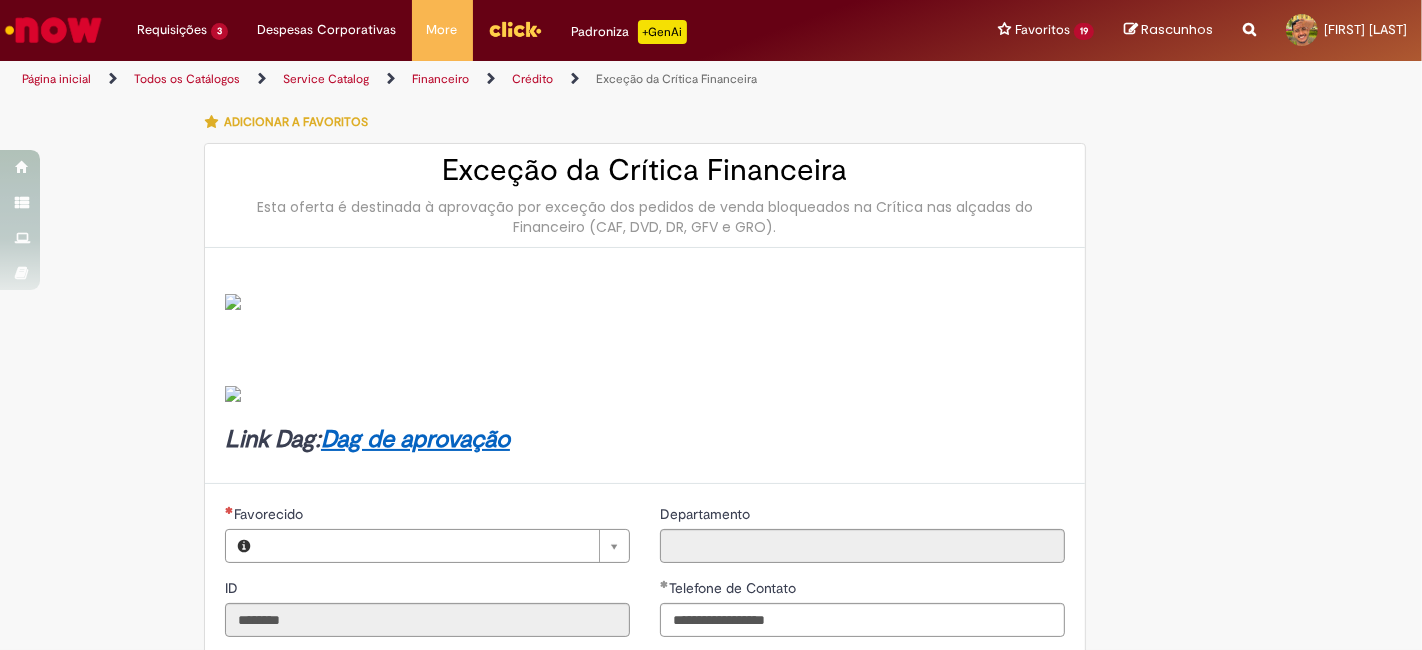 type on "**********" 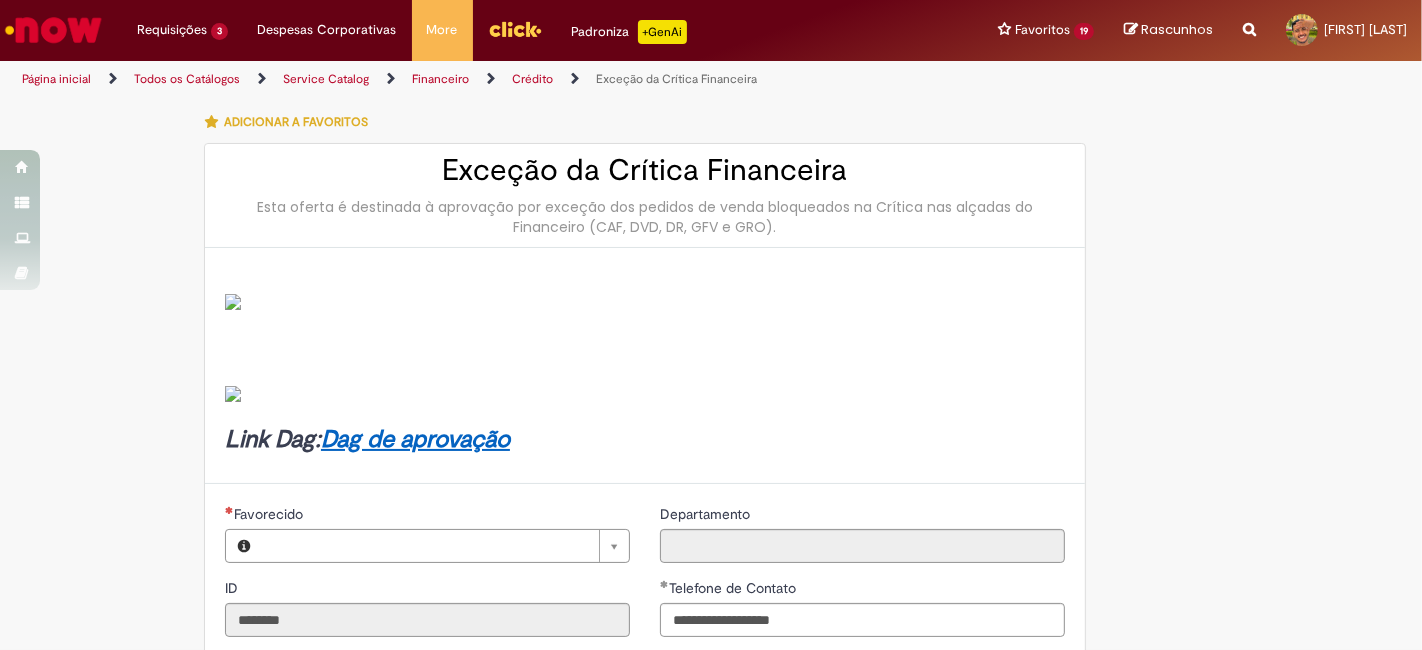 type on "**********" 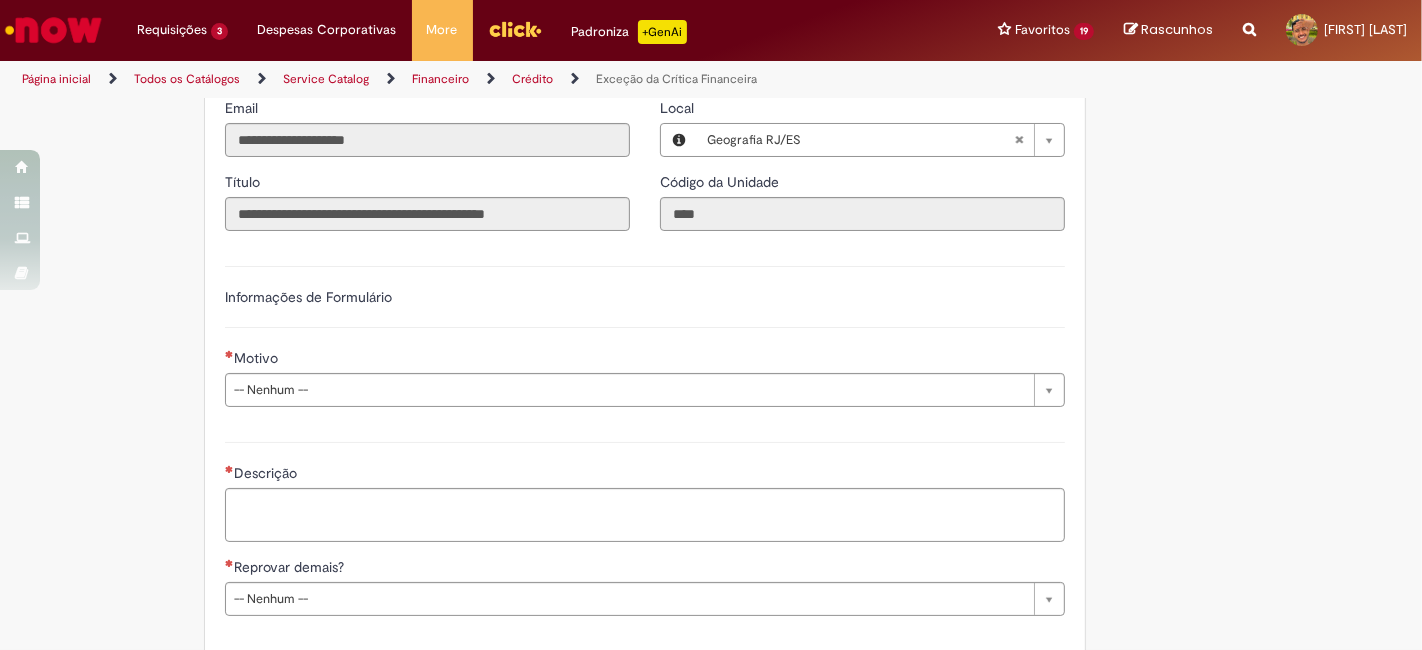 scroll, scrollTop: 553, scrollLeft: 0, axis: vertical 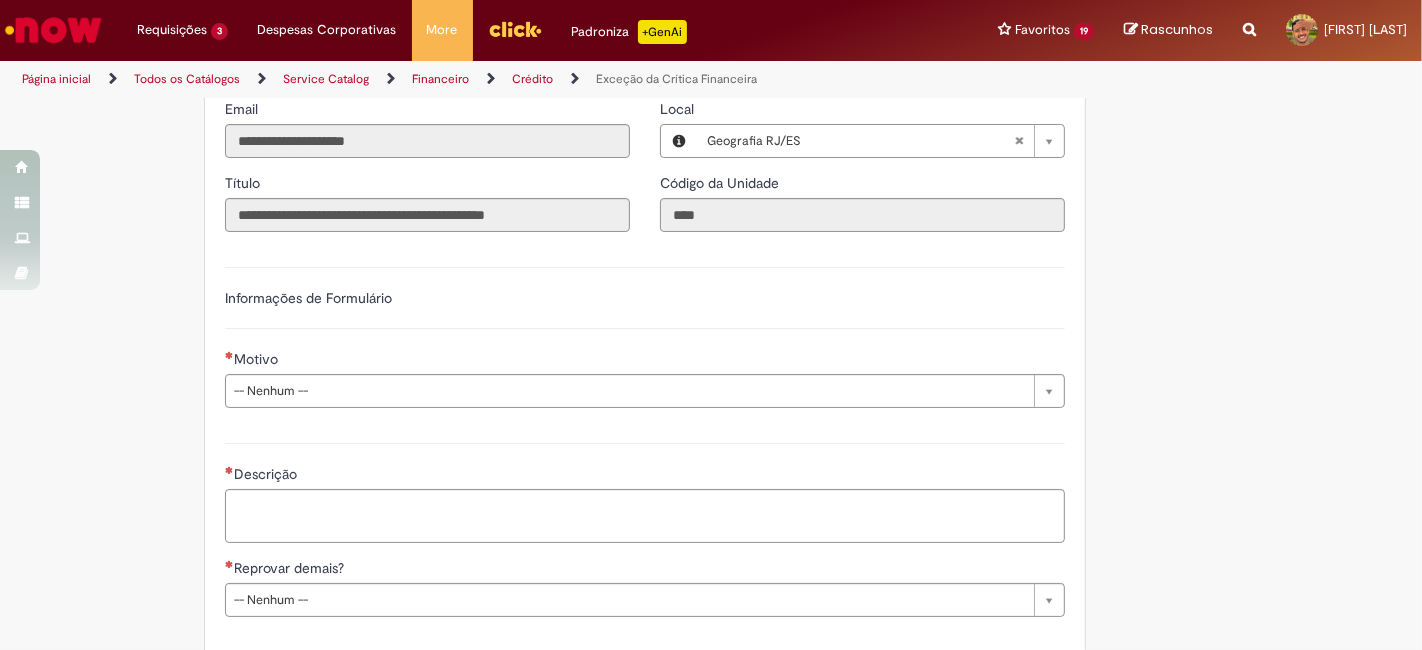 click on "**********" at bounding box center (645, 335) 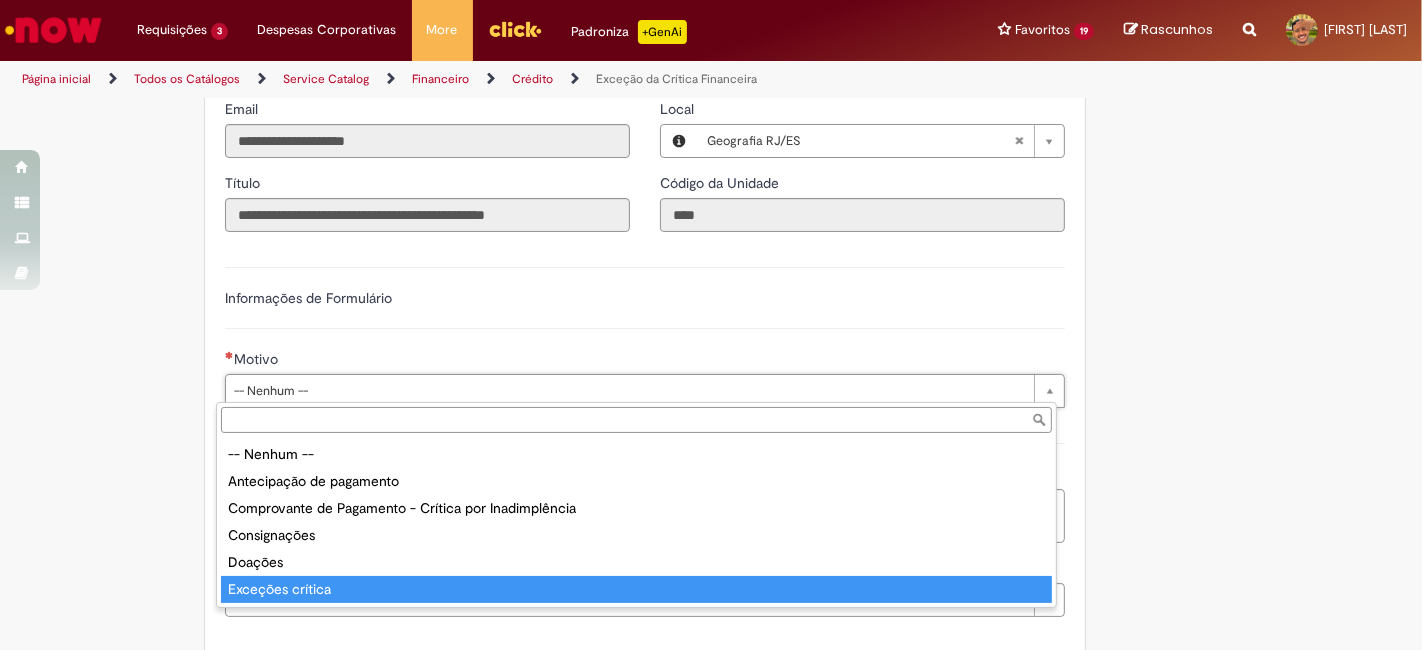 type on "**********" 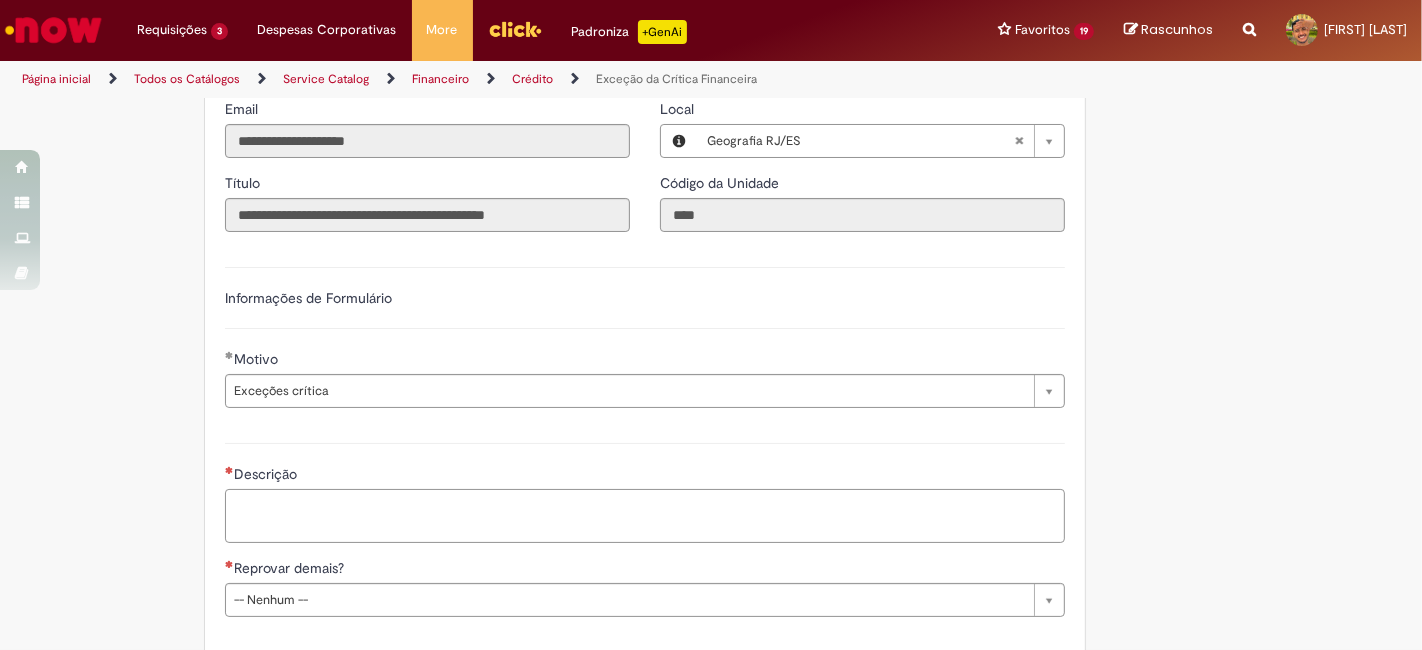 click on "Descrição" at bounding box center (645, 515) 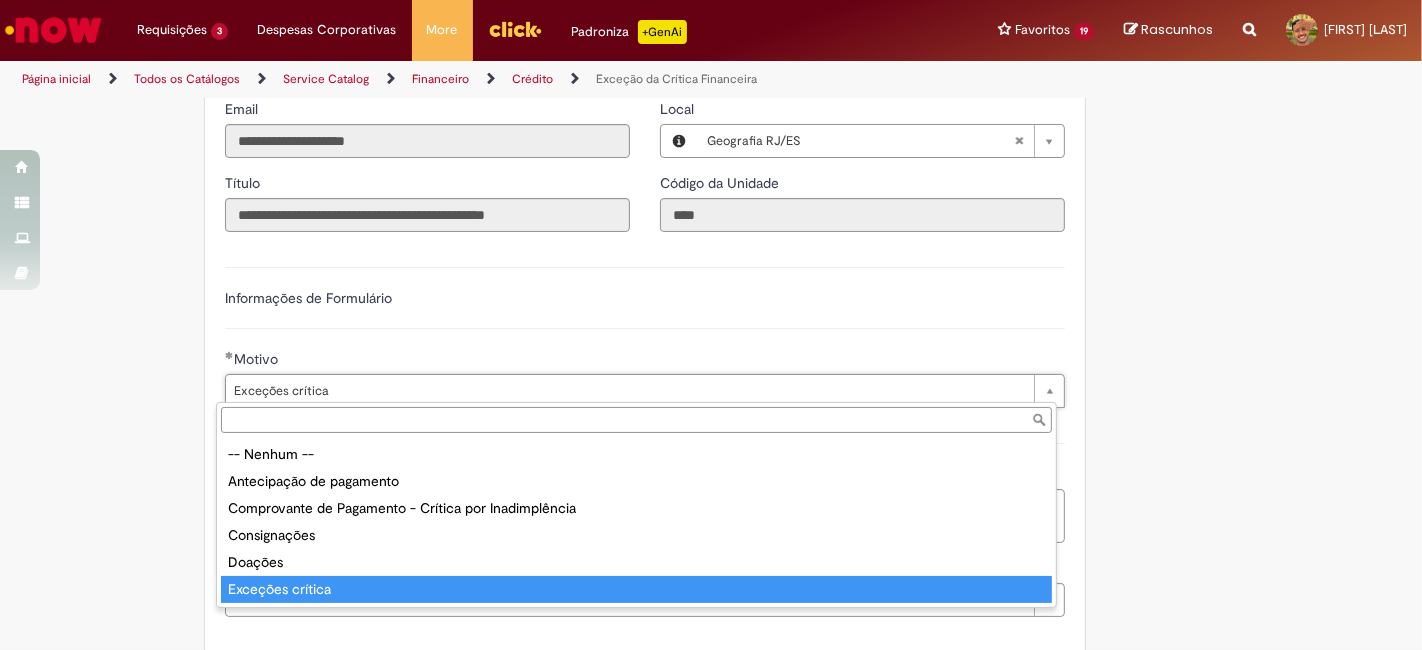 type on "**********" 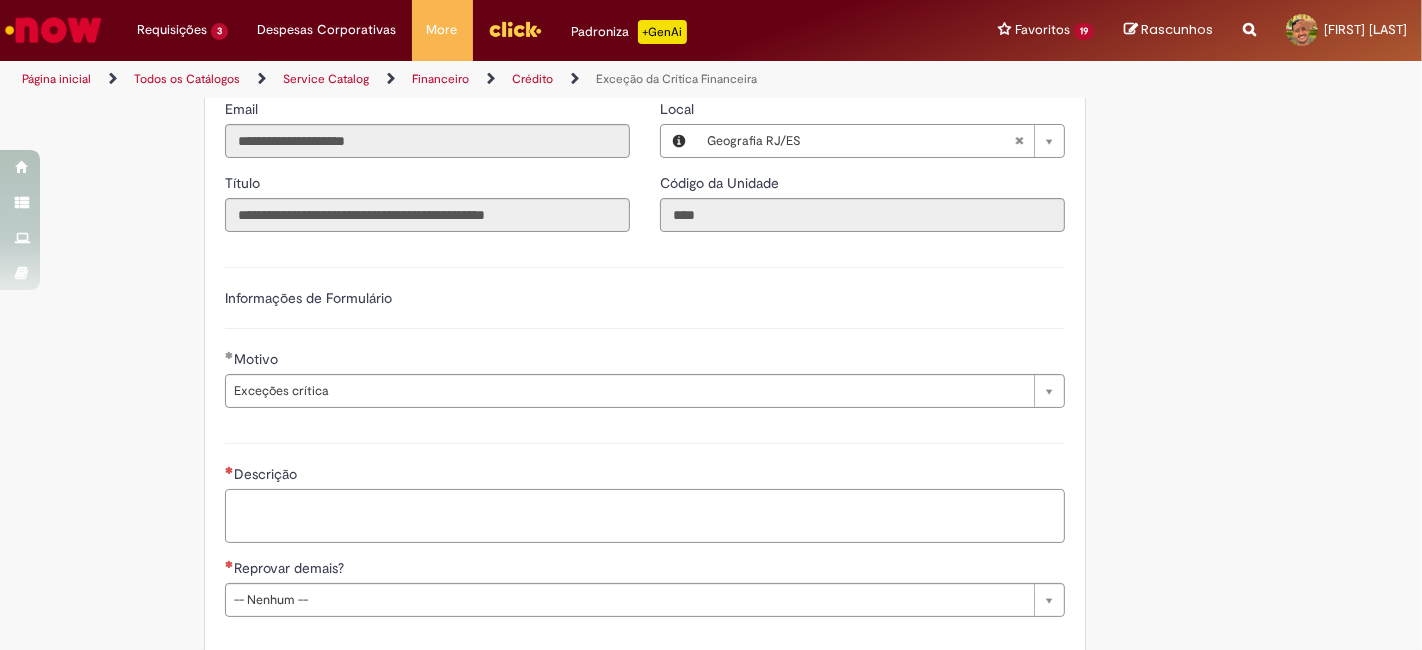 click on "Descrição" at bounding box center (645, 515) 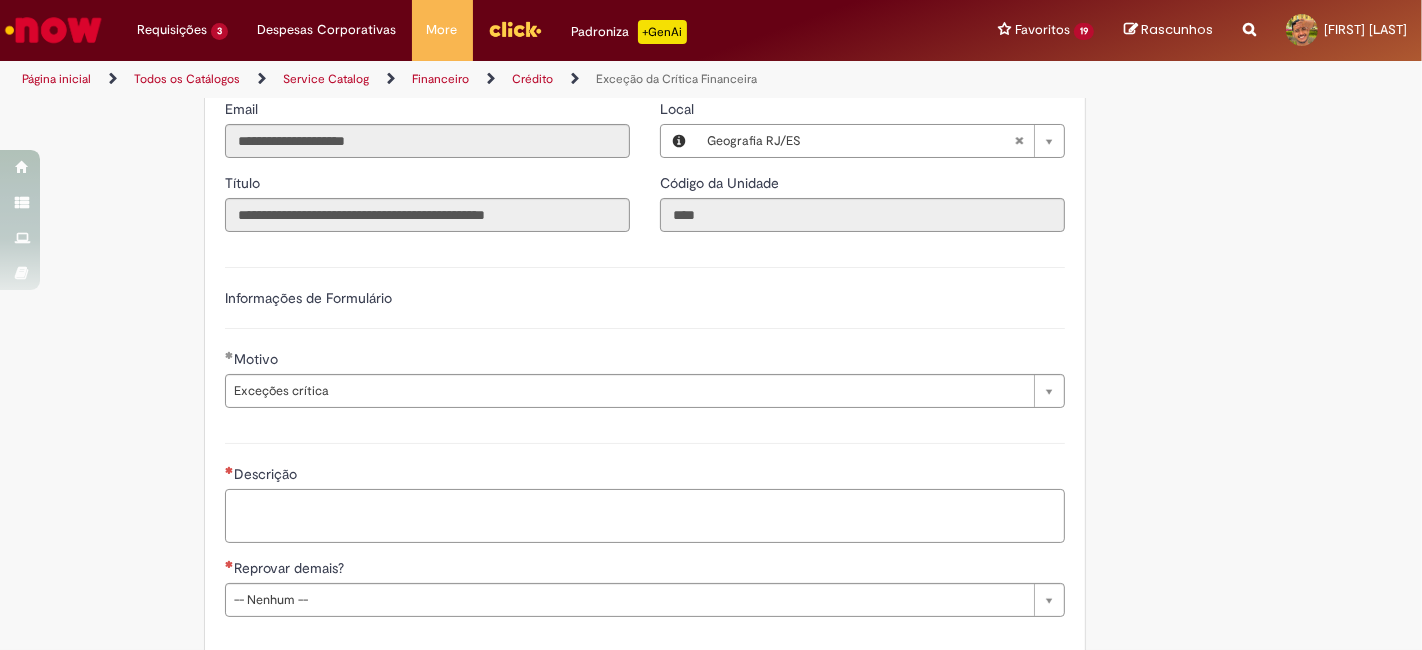 type on "*" 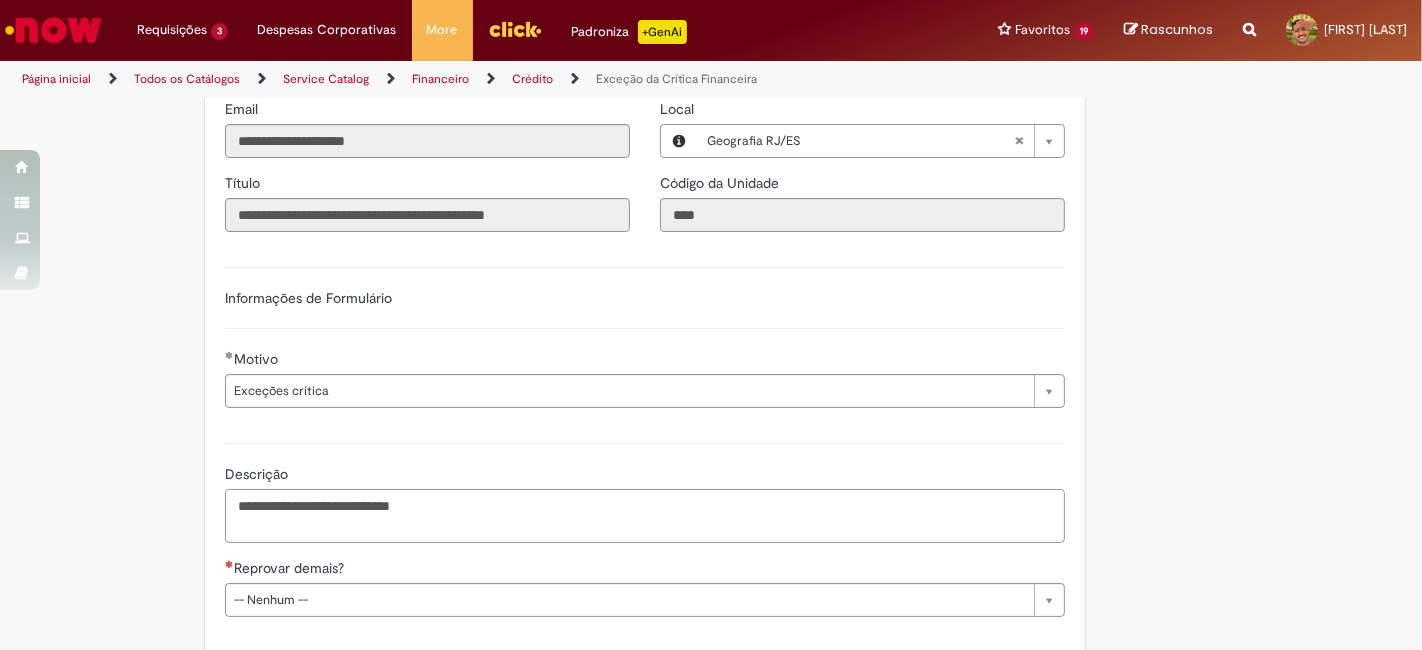 paste on "*****" 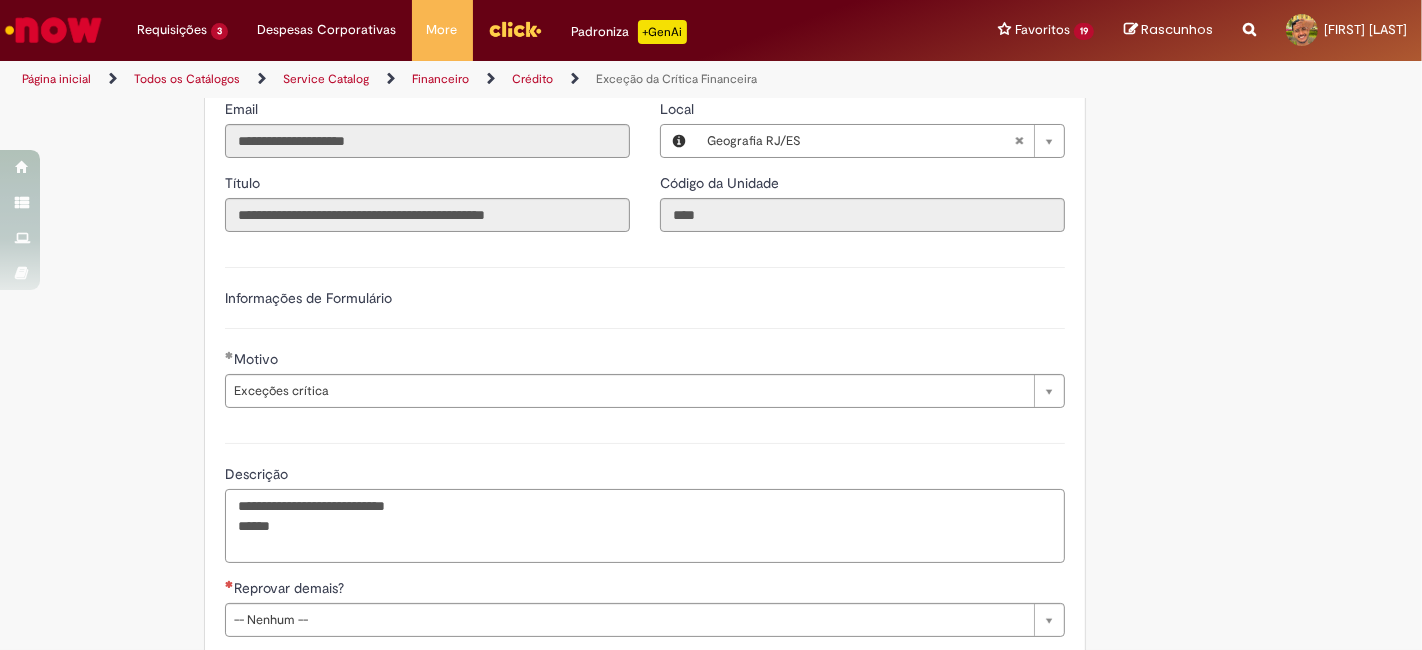 paste on "*****" 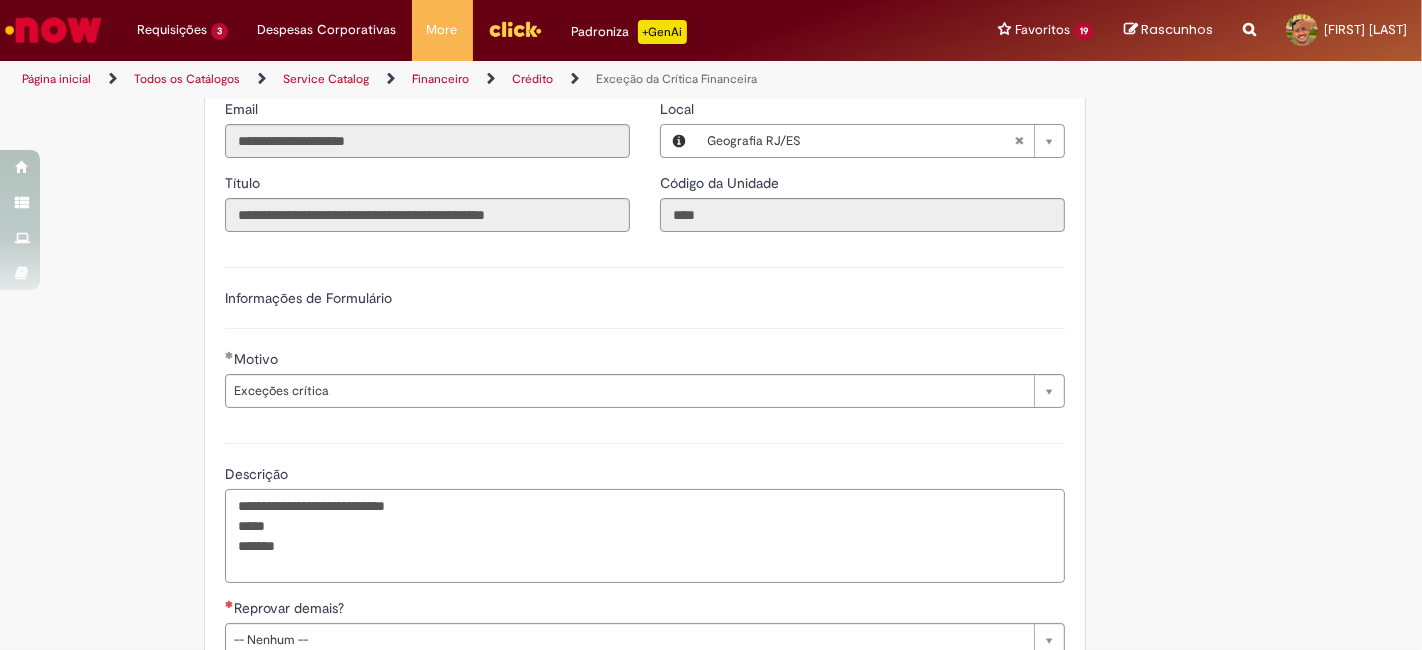 paste on "*
*****" 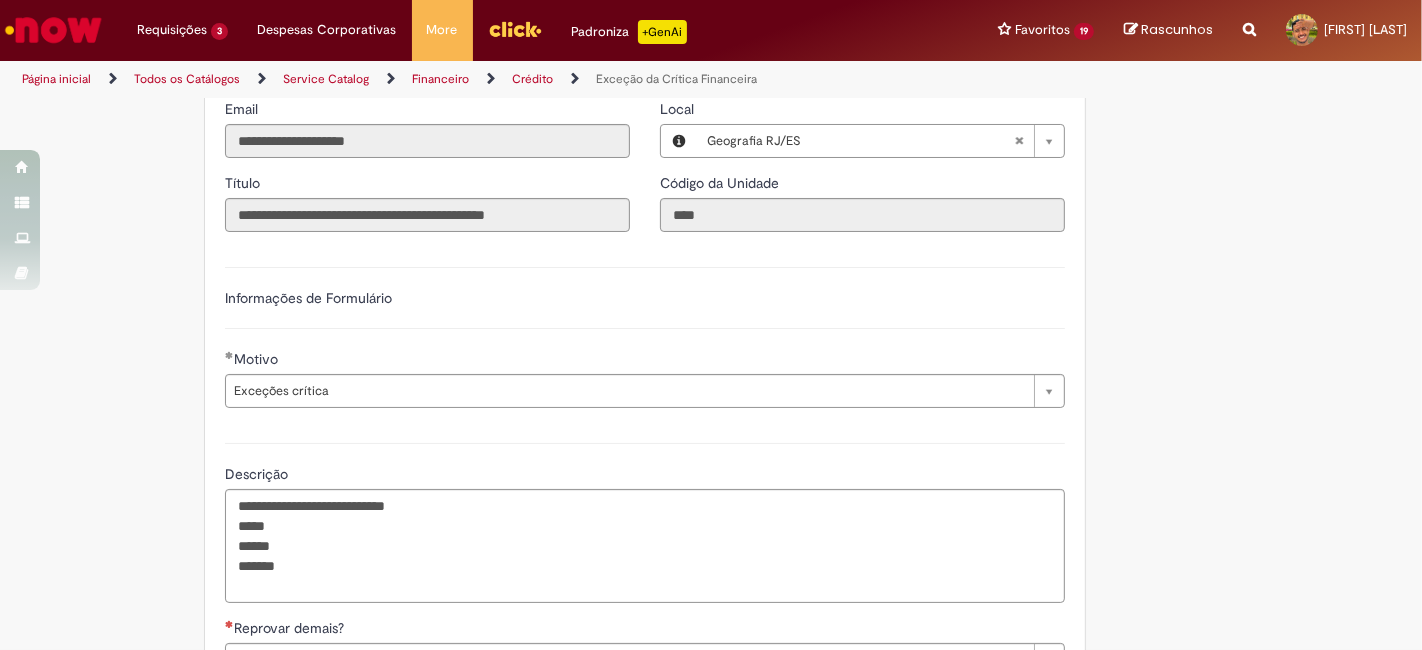 click on "**********" at bounding box center [613, 278] 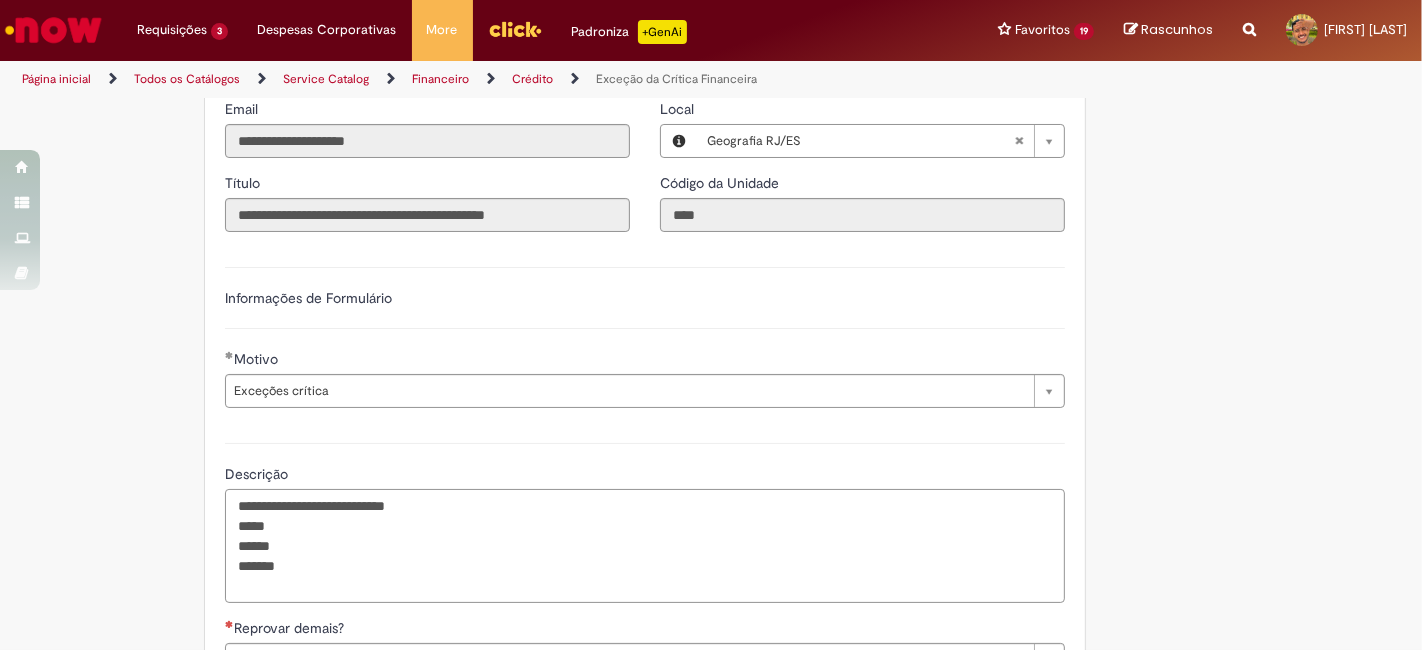 click on "**********" at bounding box center [645, 545] 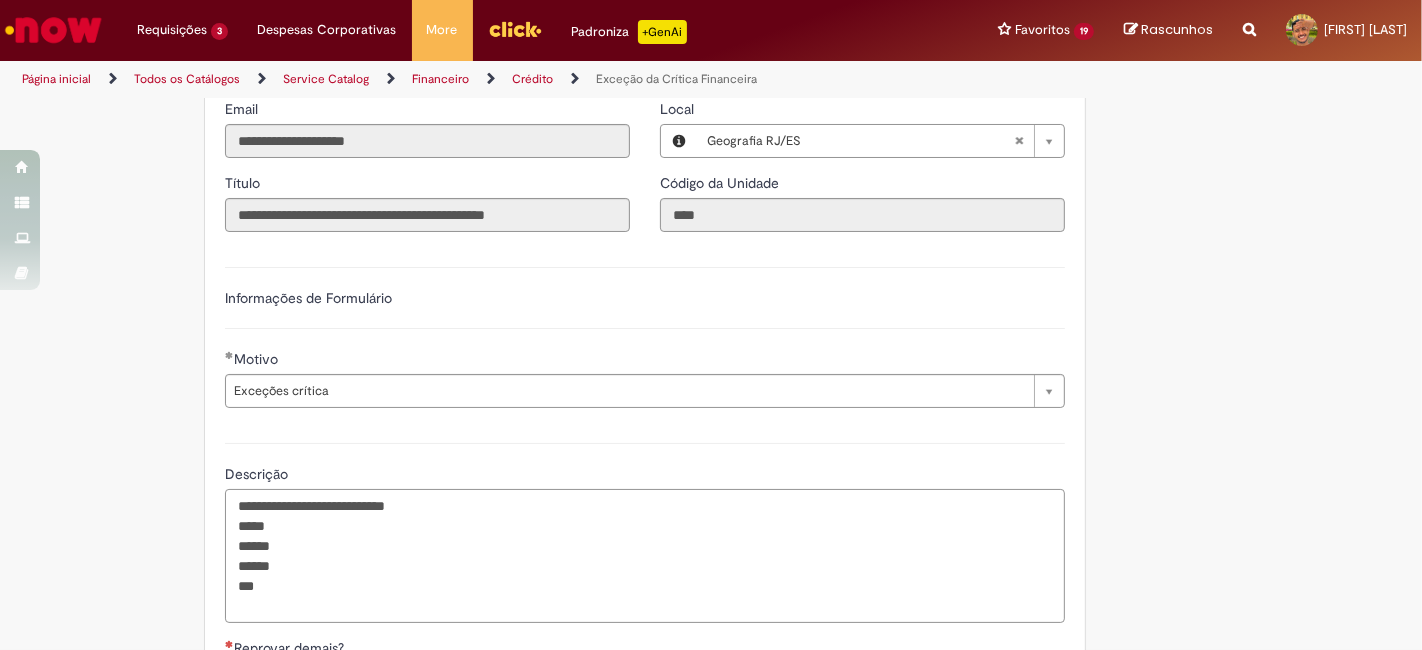 paste on "*****" 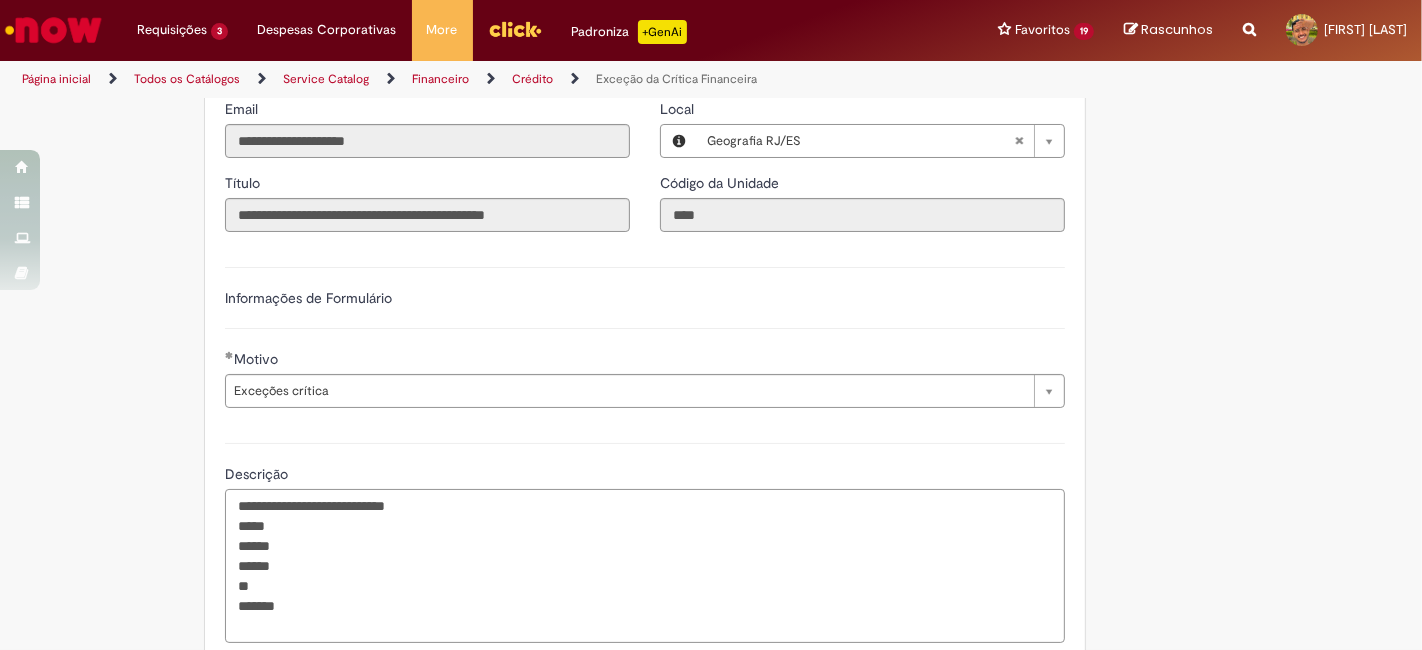 paste on "*
*****" 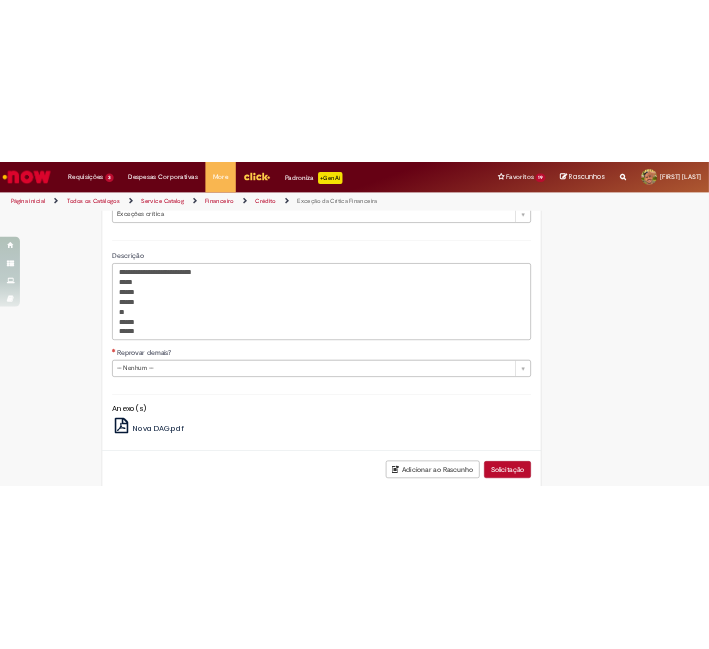 scroll, scrollTop: 849, scrollLeft: 0, axis: vertical 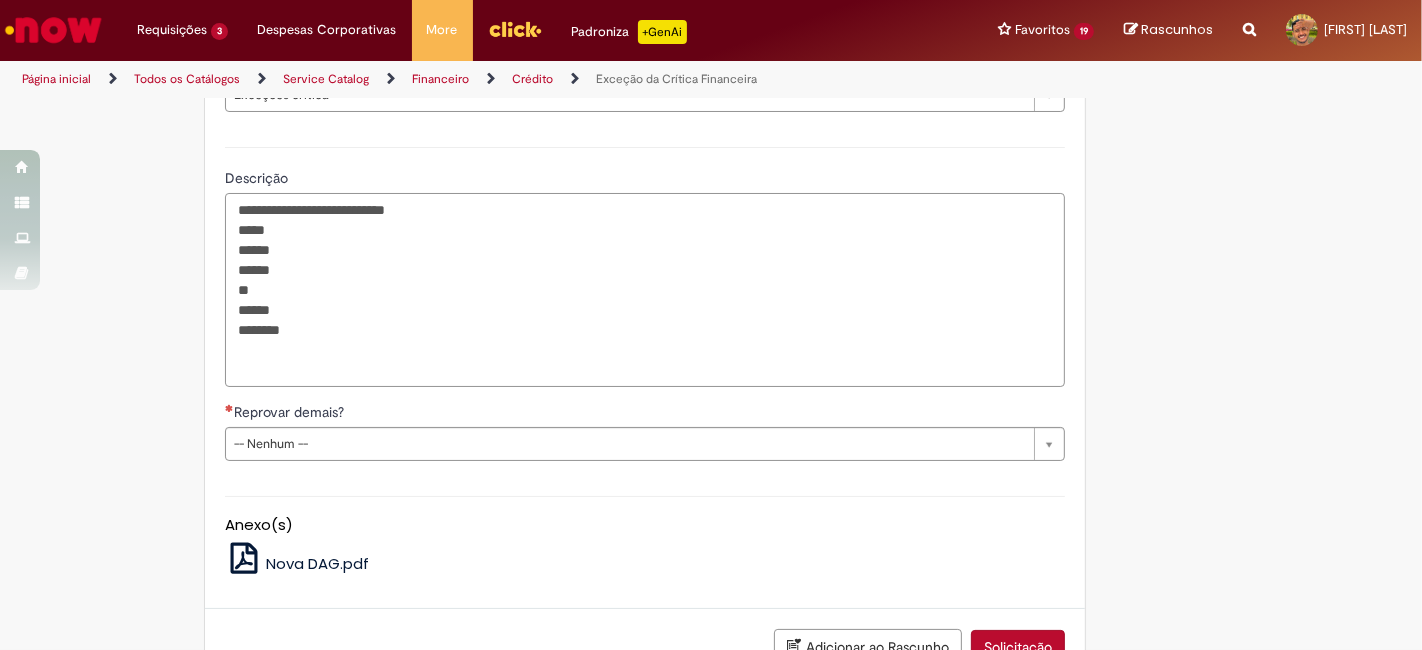 drag, startPoint x: 451, startPoint y: 215, endPoint x: 131, endPoint y: 192, distance: 320.8255 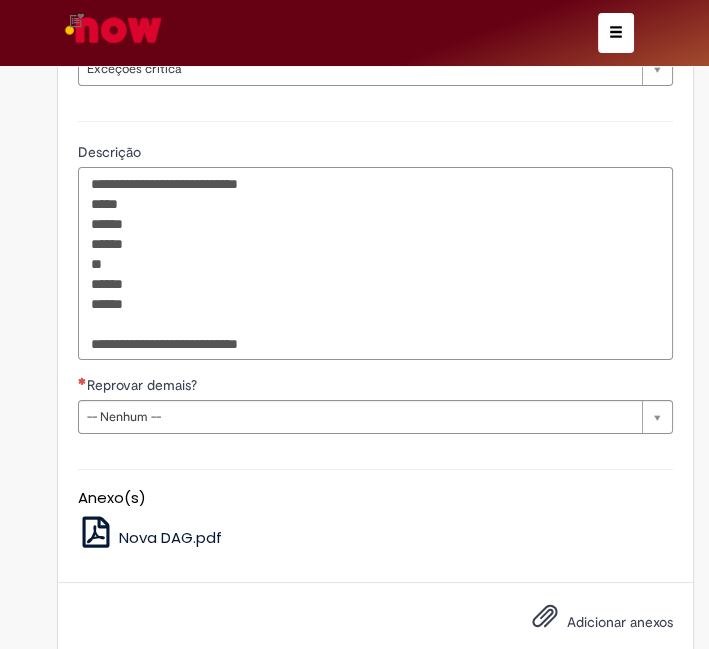 scroll, scrollTop: 1145, scrollLeft: 0, axis: vertical 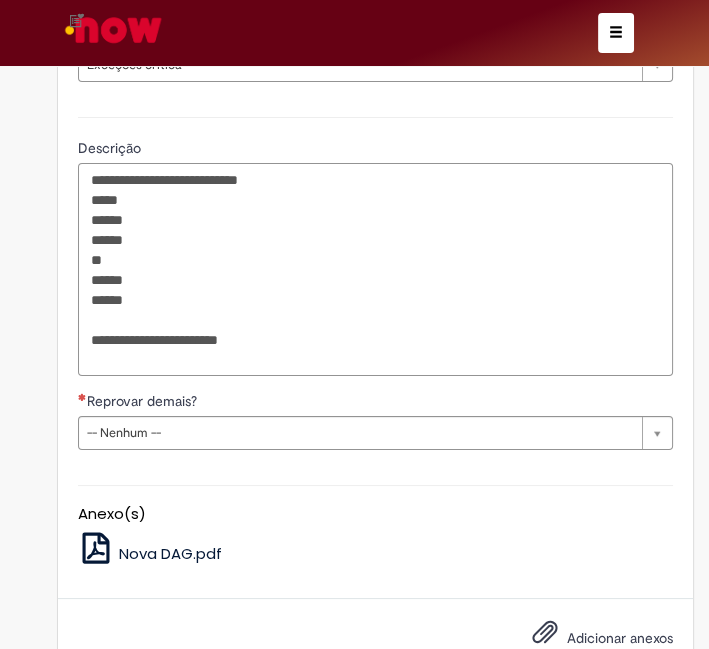 click on "**********" at bounding box center [375, 269] 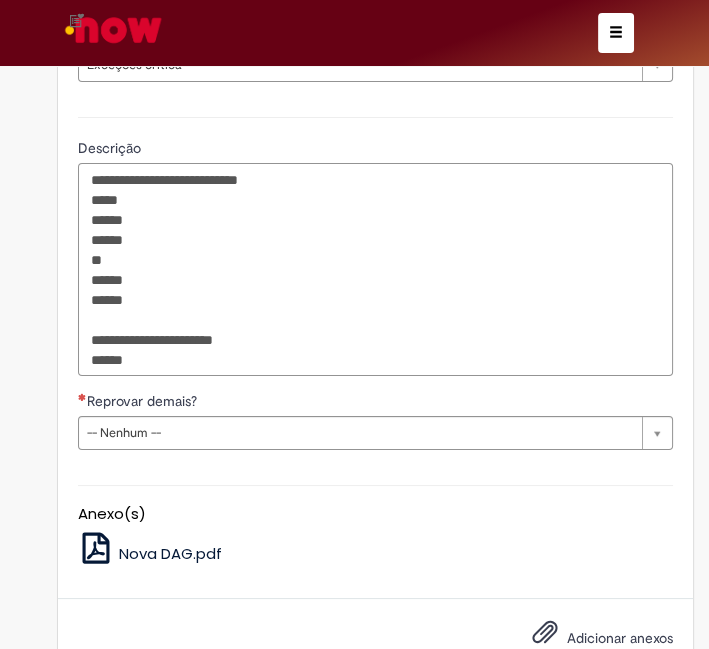 click on "**********" at bounding box center [375, 269] 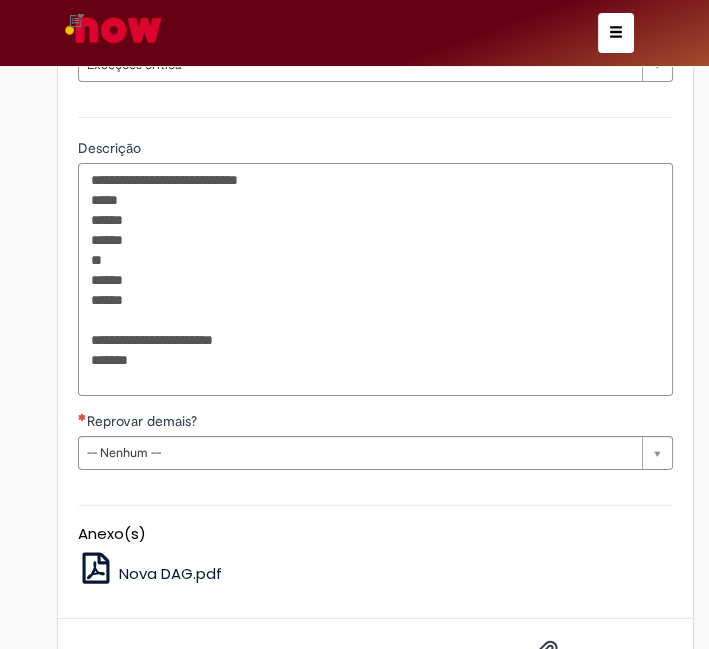 paste on "*
*****" 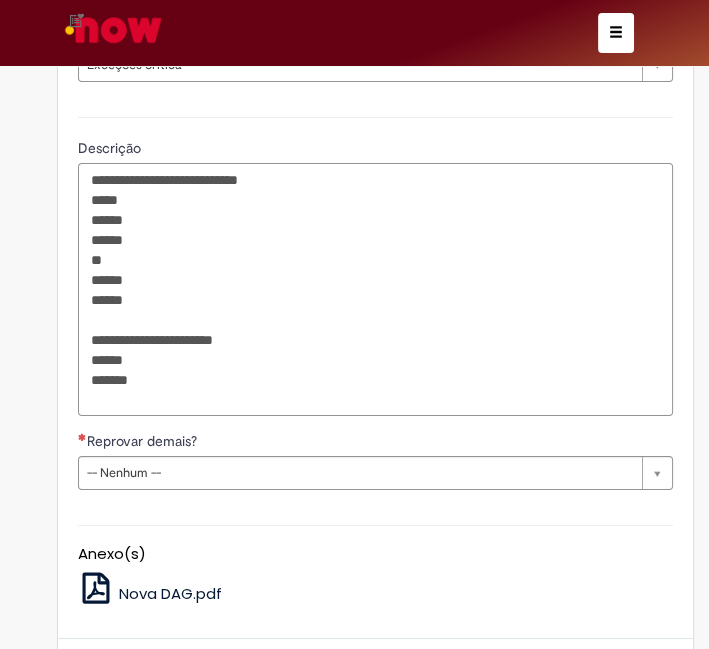 click on "**********" at bounding box center (375, 289) 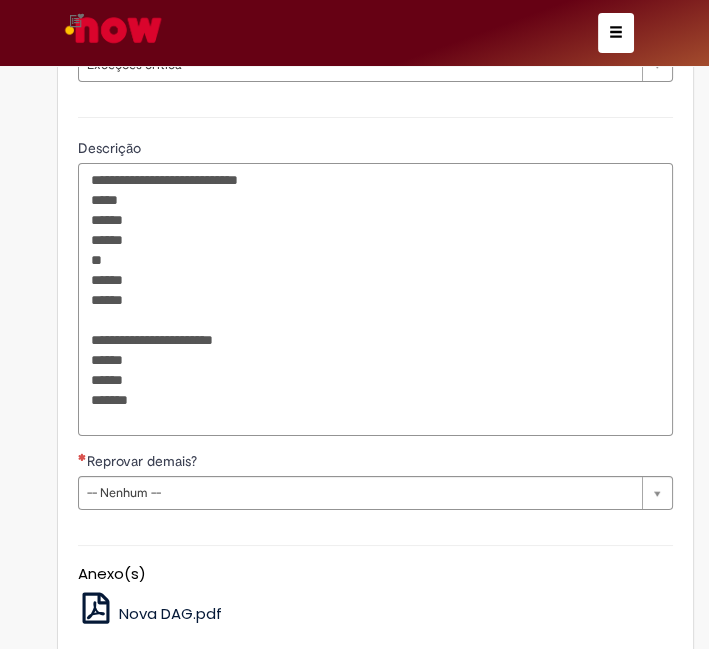 click on "**********" at bounding box center [375, 299] 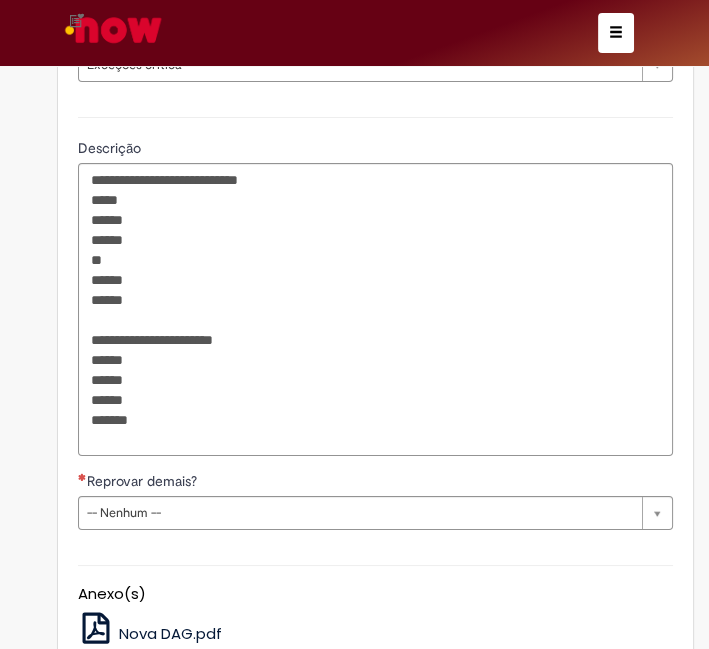 drag, startPoint x: 60, startPoint y: 438, endPoint x: 94, endPoint y: 443, distance: 34.36568 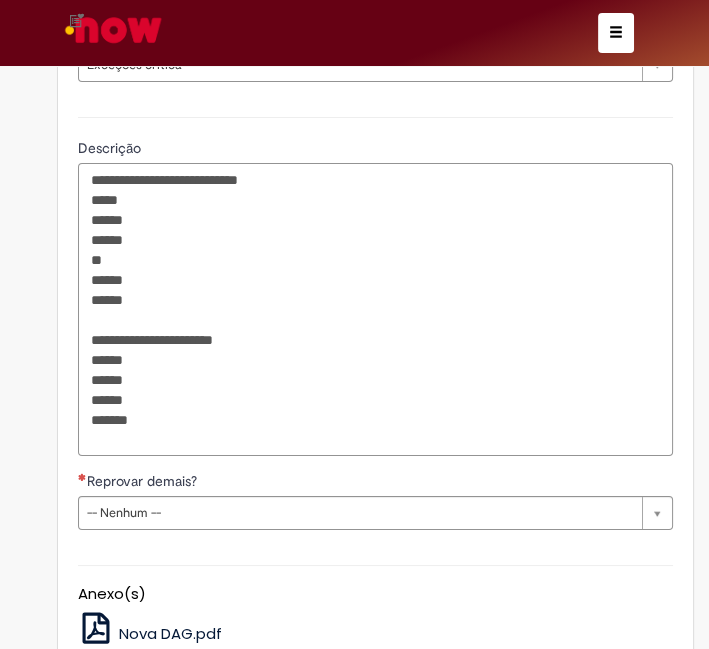 click on "**********" at bounding box center [375, 309] 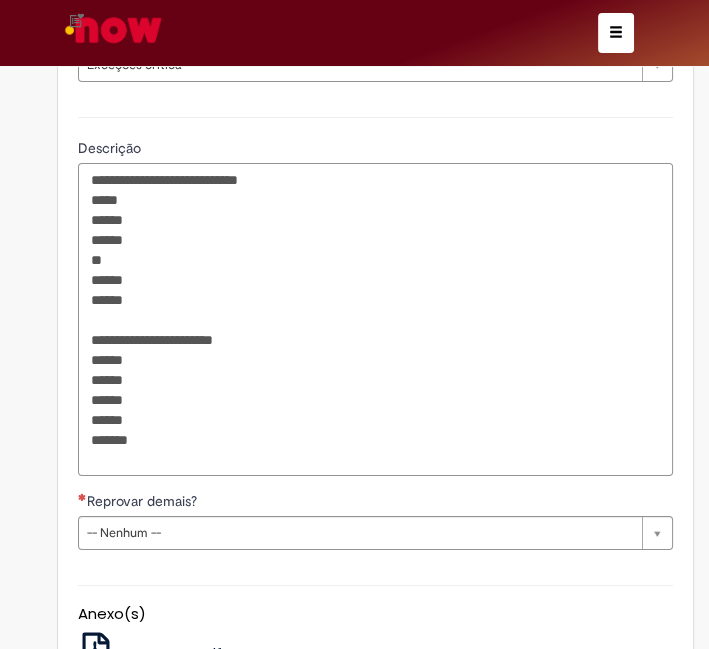 click on "**********" at bounding box center (375, 319) 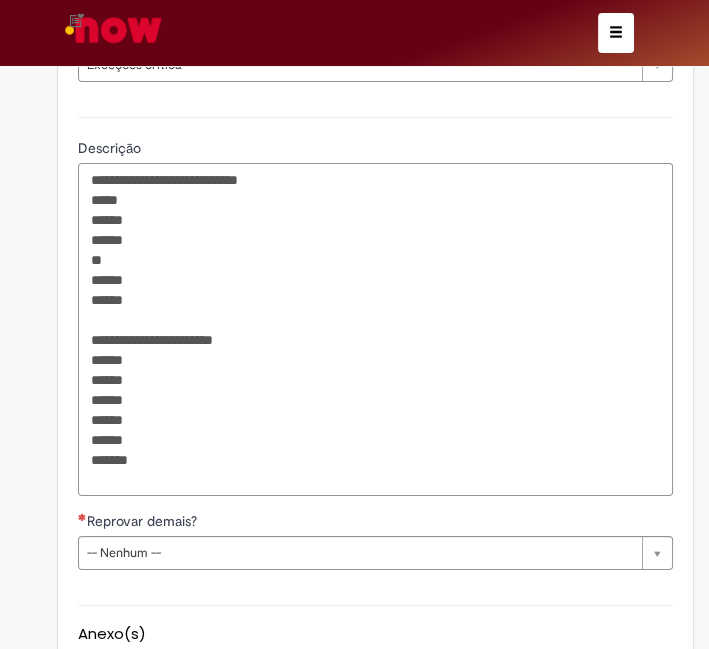 click on "**********" at bounding box center (375, 329) 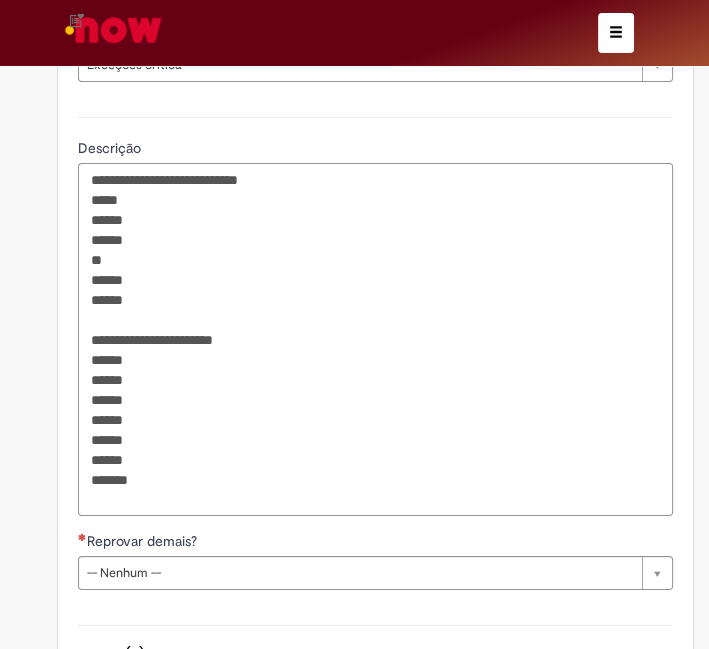 drag, startPoint x: 148, startPoint y: 488, endPoint x: 141, endPoint y: 501, distance: 14.764823 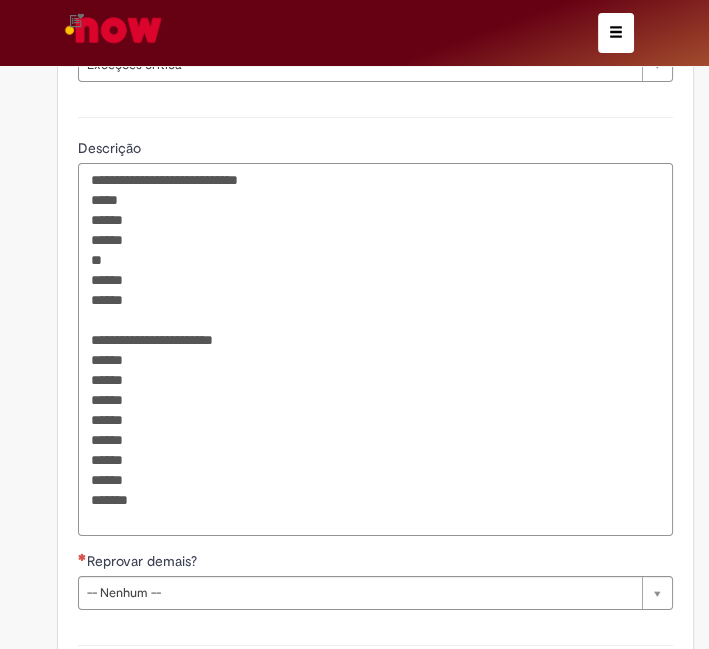 click on "**********" at bounding box center (375, 349) 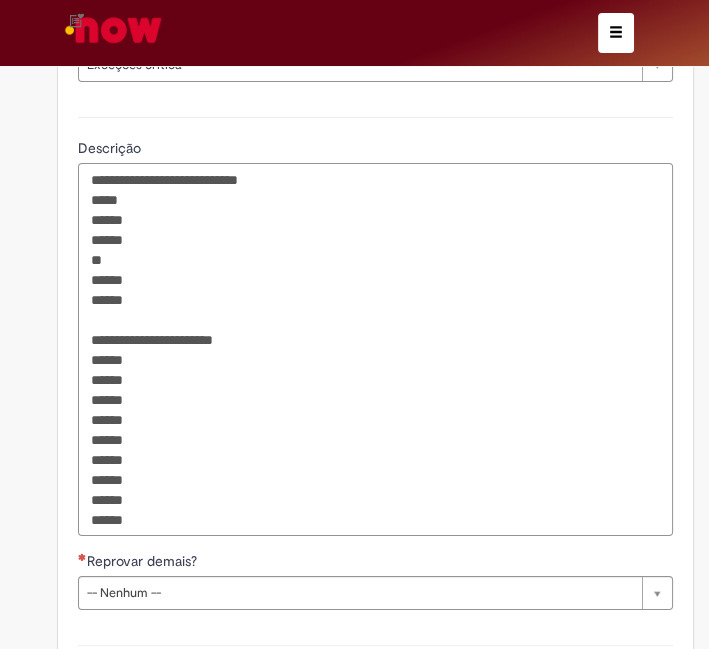 click on "**********" at bounding box center [375, 349] 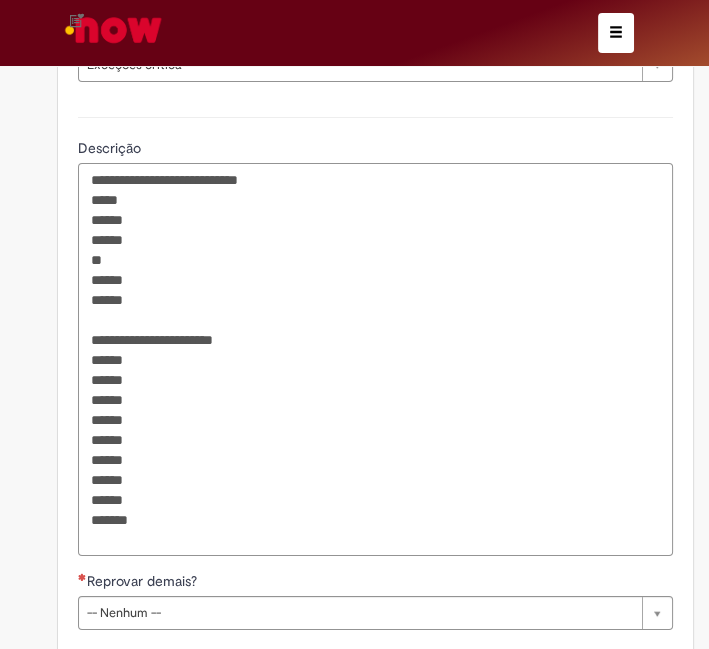 paste on "*
*****" 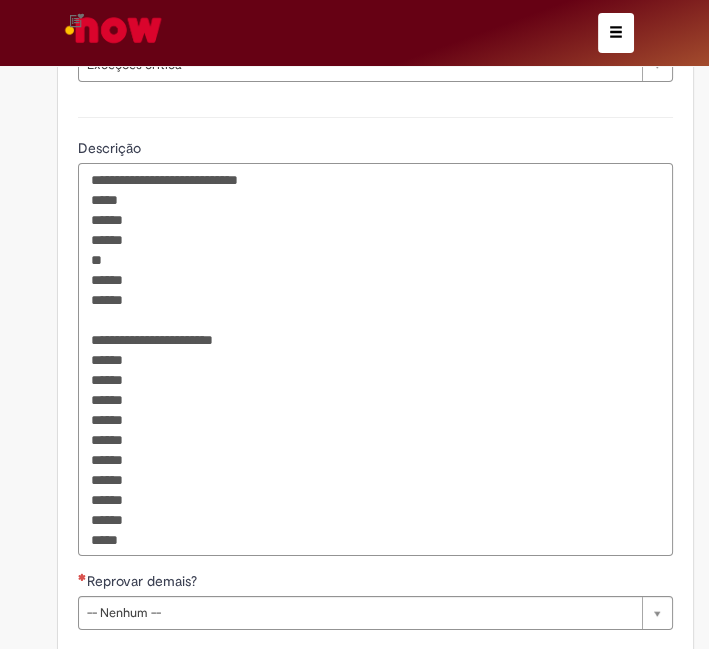 click on "**********" at bounding box center [375, 359] 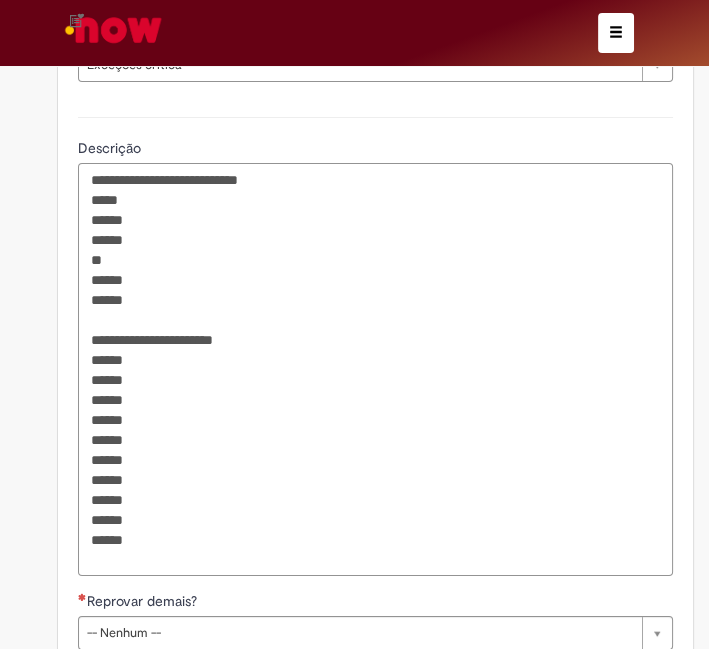 paste on "*****" 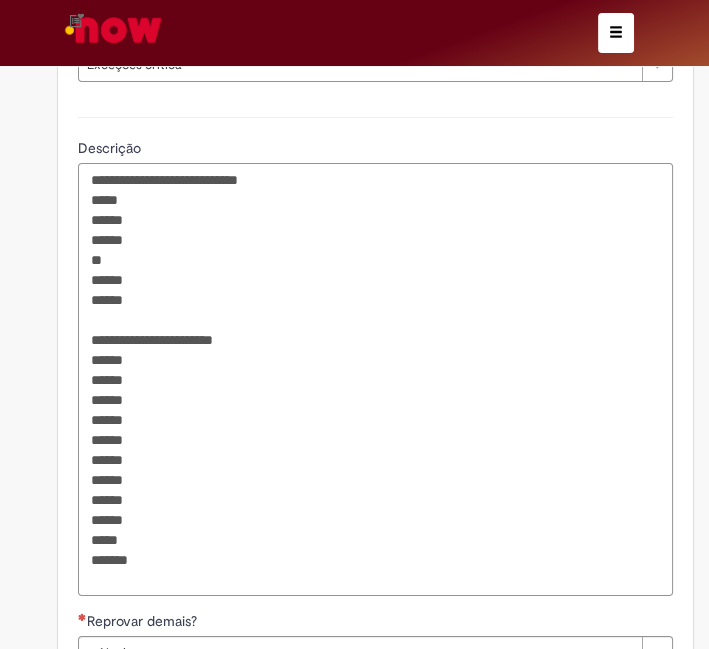click on "**********" at bounding box center (375, 379) 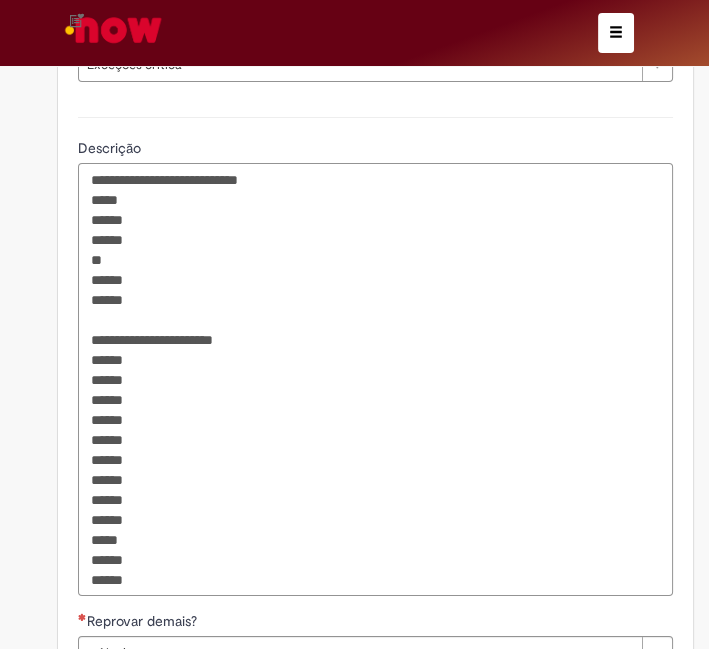 type on "**********" 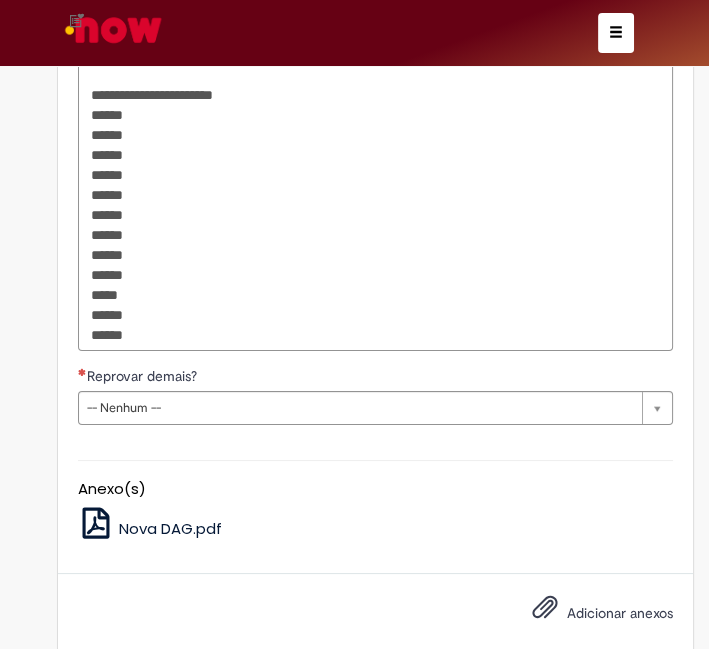 scroll, scrollTop: 1585, scrollLeft: 0, axis: vertical 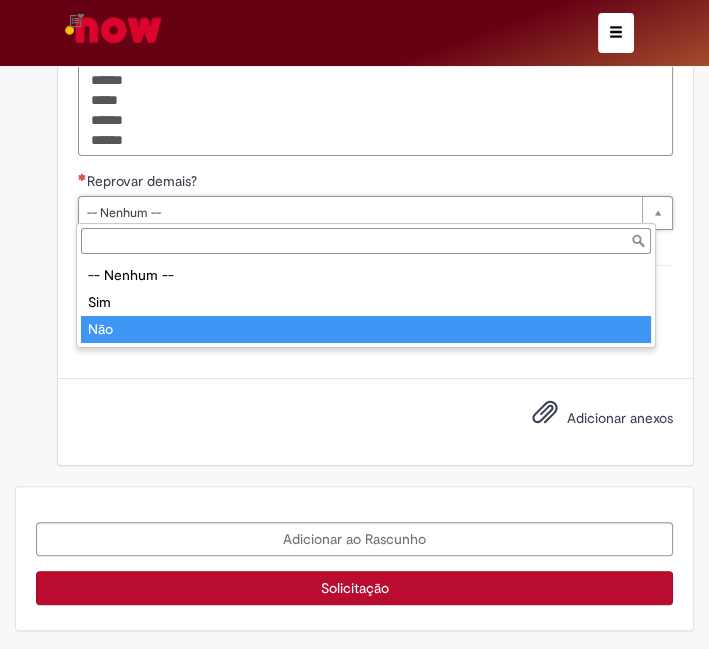 type on "***" 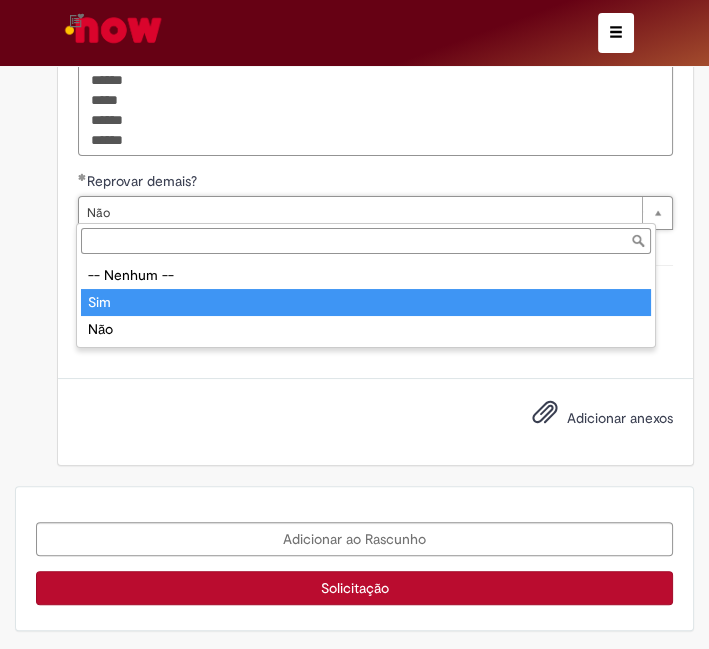 type on "***" 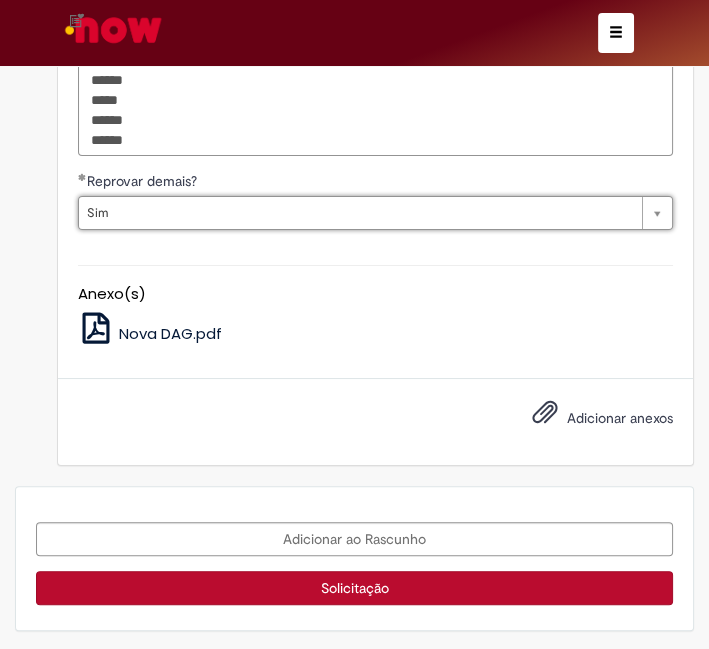 scroll, scrollTop: 0, scrollLeft: 0, axis: both 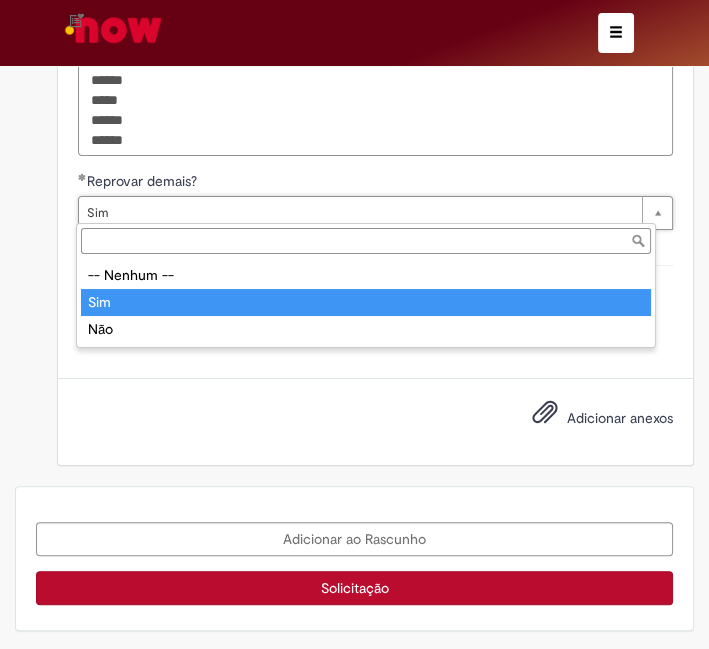 type on "***" 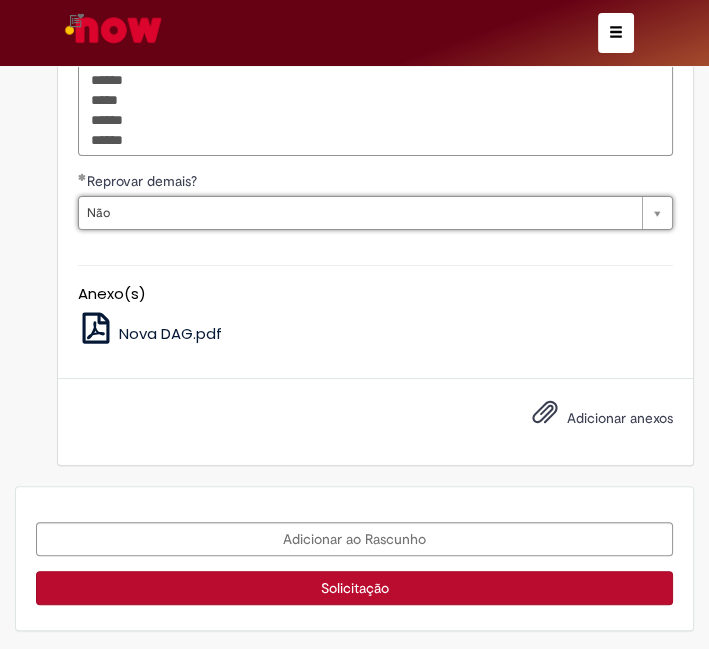 scroll, scrollTop: 0, scrollLeft: 21, axis: horizontal 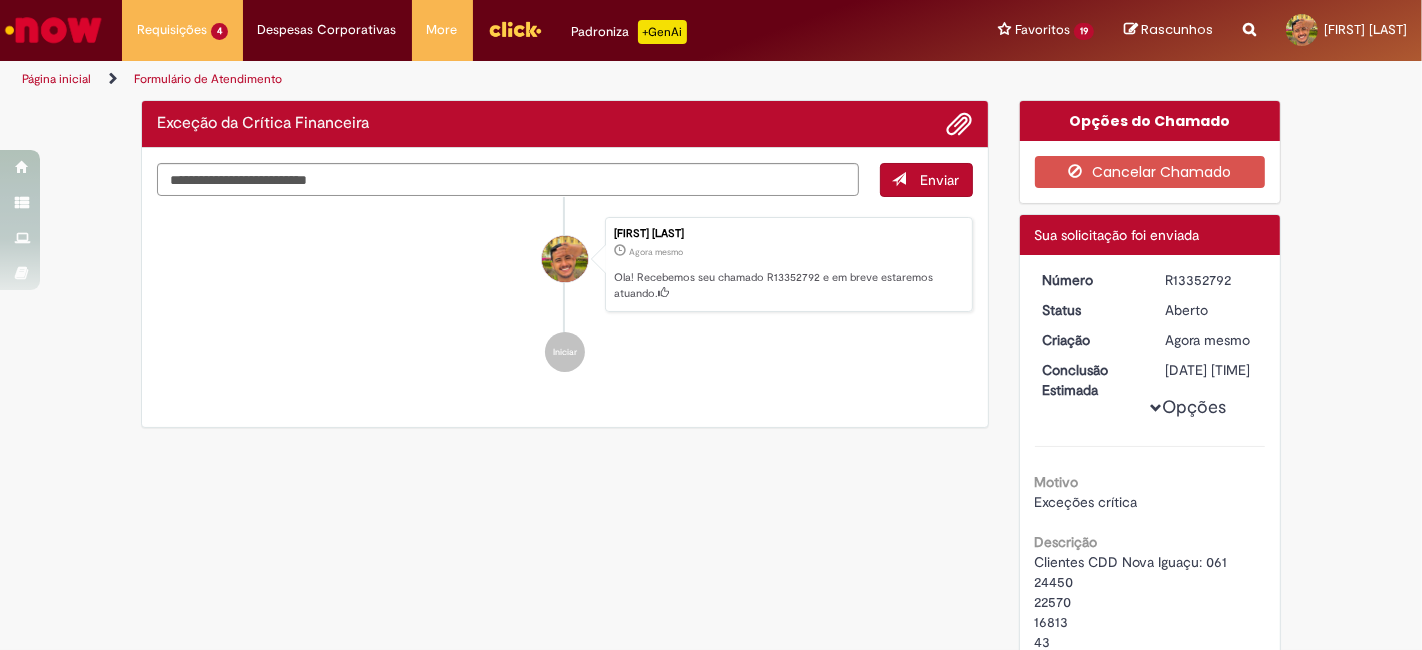 click on "R13352792" at bounding box center (1211, 280) 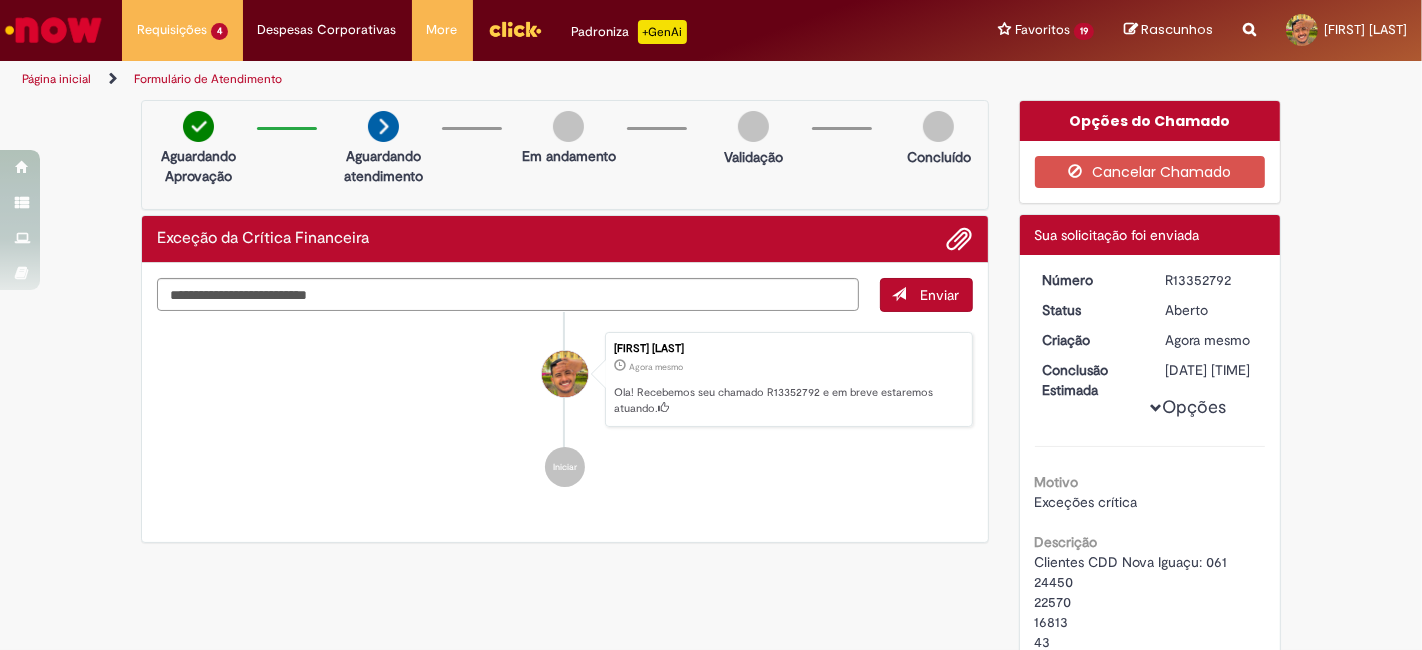 click on "R13352792" at bounding box center (1211, 280) 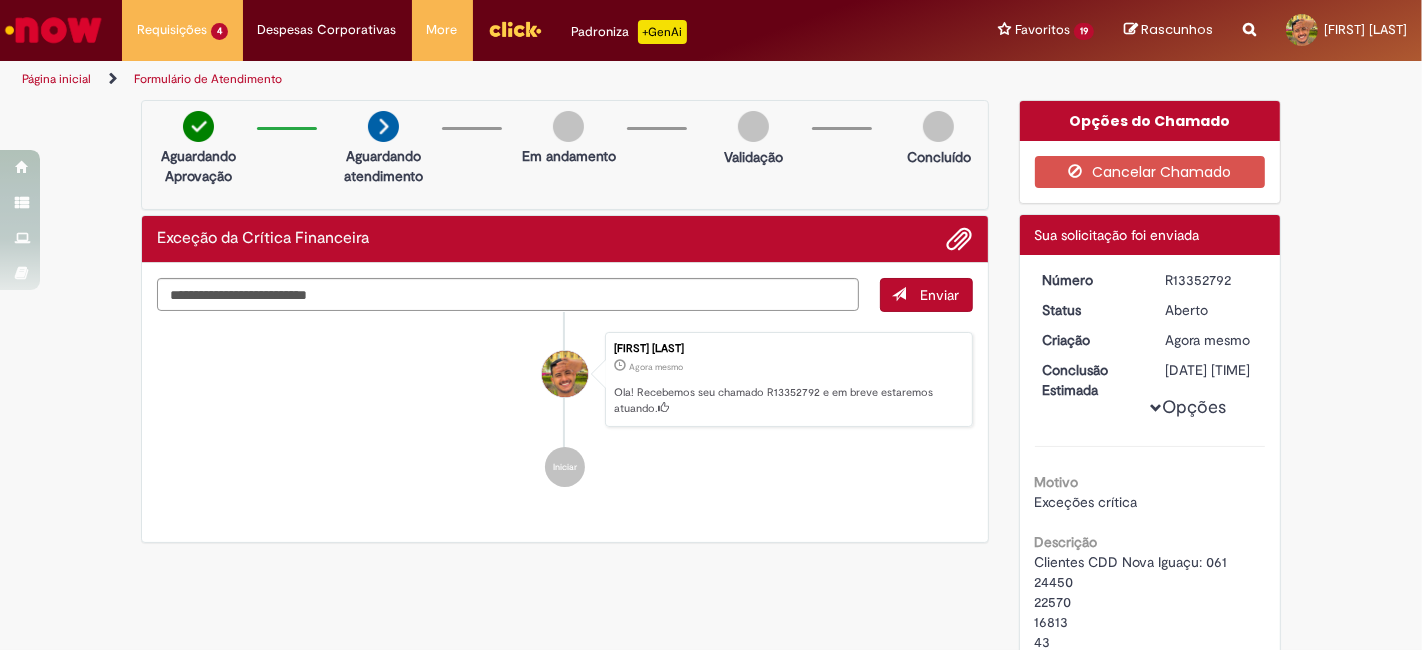 click on "[FIRST] [LAST]
Agora mesmo Agora mesmo
Ola! Recebemos seu chamado R13352792 e em breve estaremos atuando.
Iniciar" at bounding box center [565, 410] 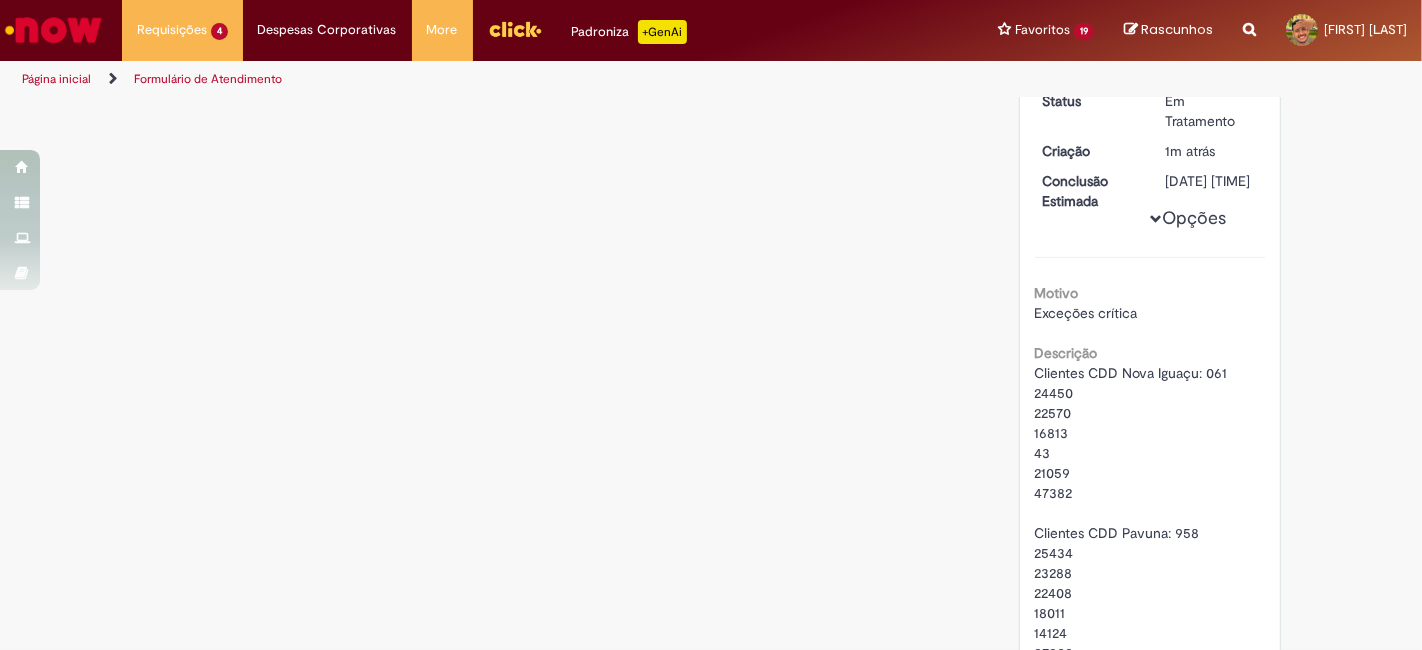 scroll, scrollTop: 888, scrollLeft: 0, axis: vertical 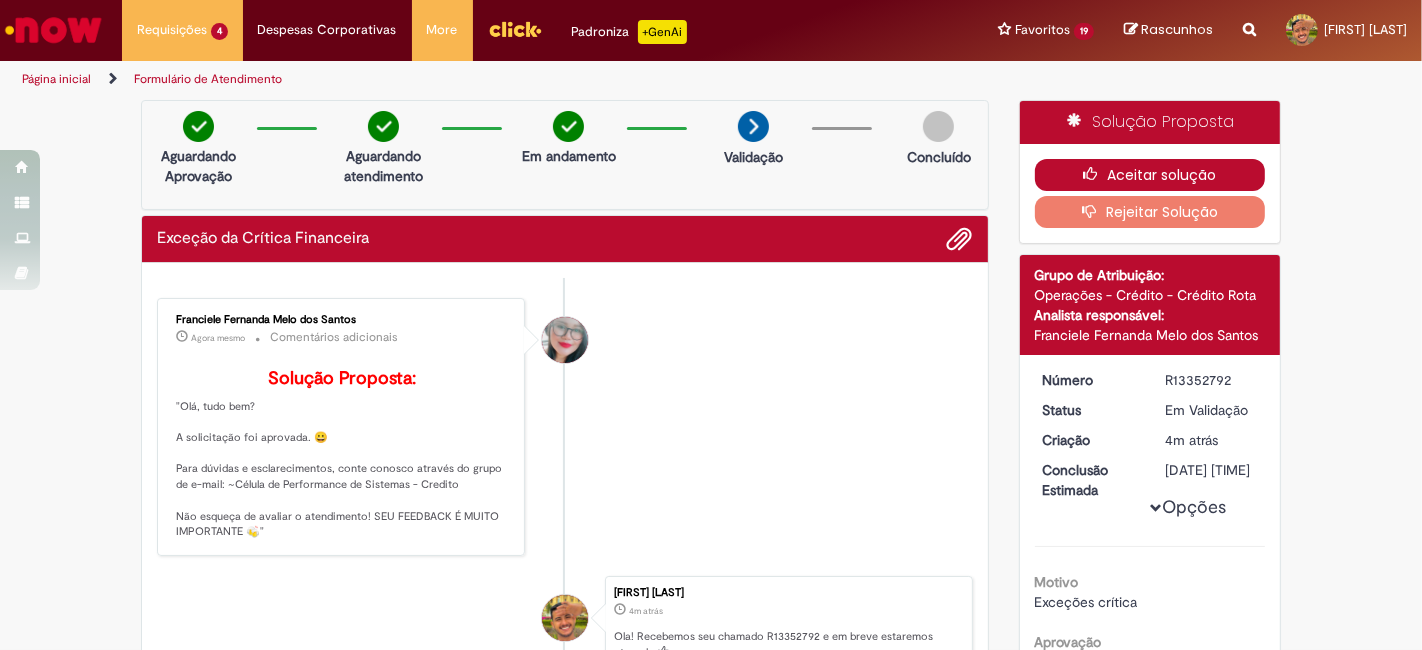 click on "Aceitar solução" at bounding box center (1150, 175) 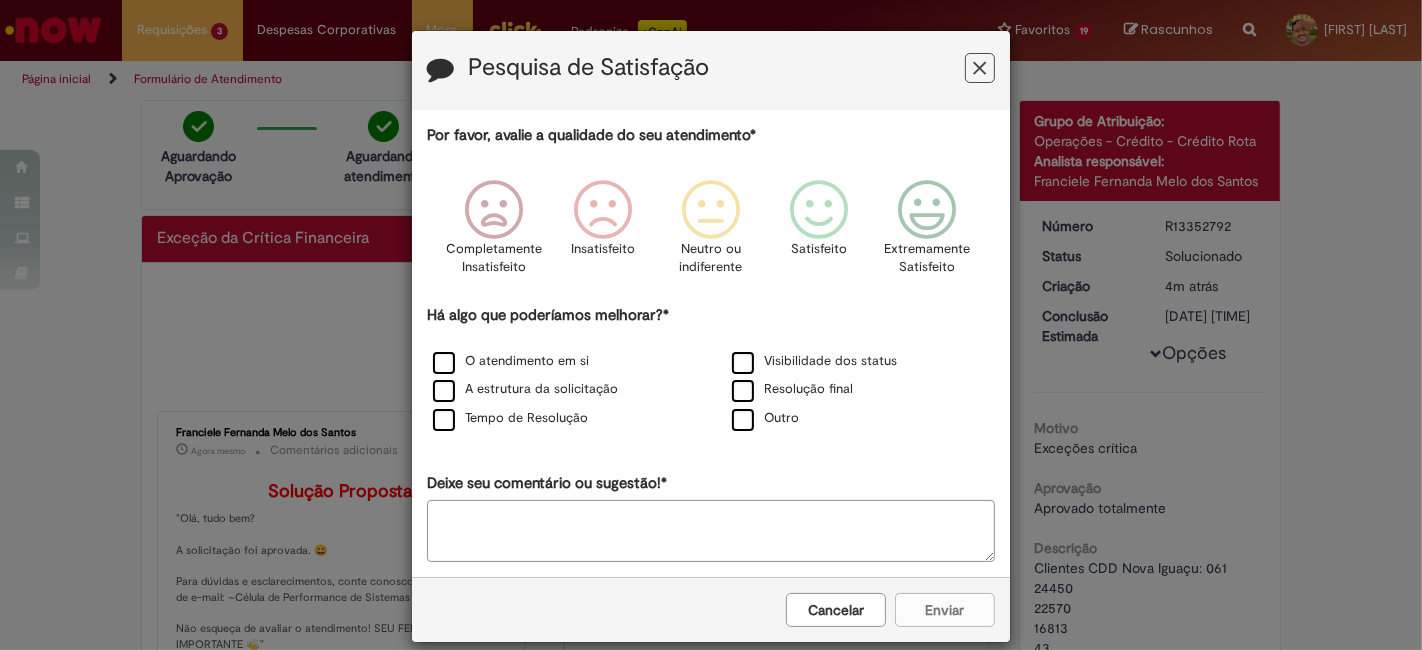 click at bounding box center (980, 68) 